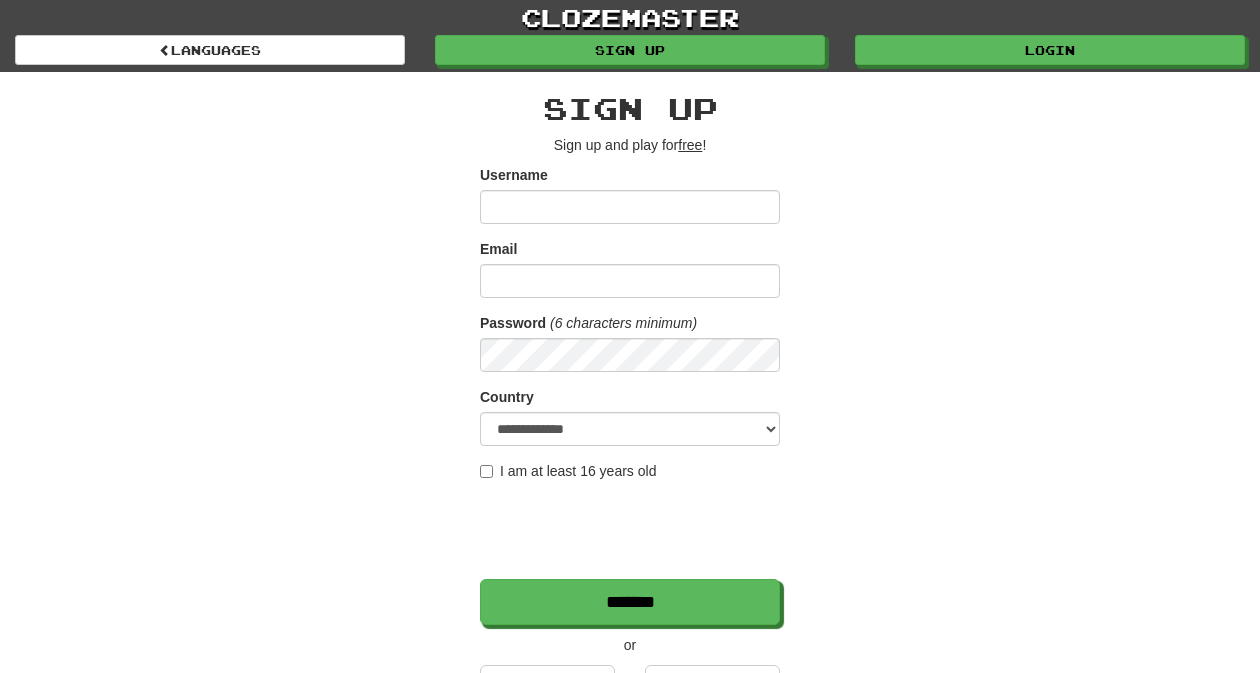 scroll, scrollTop: 0, scrollLeft: 0, axis: both 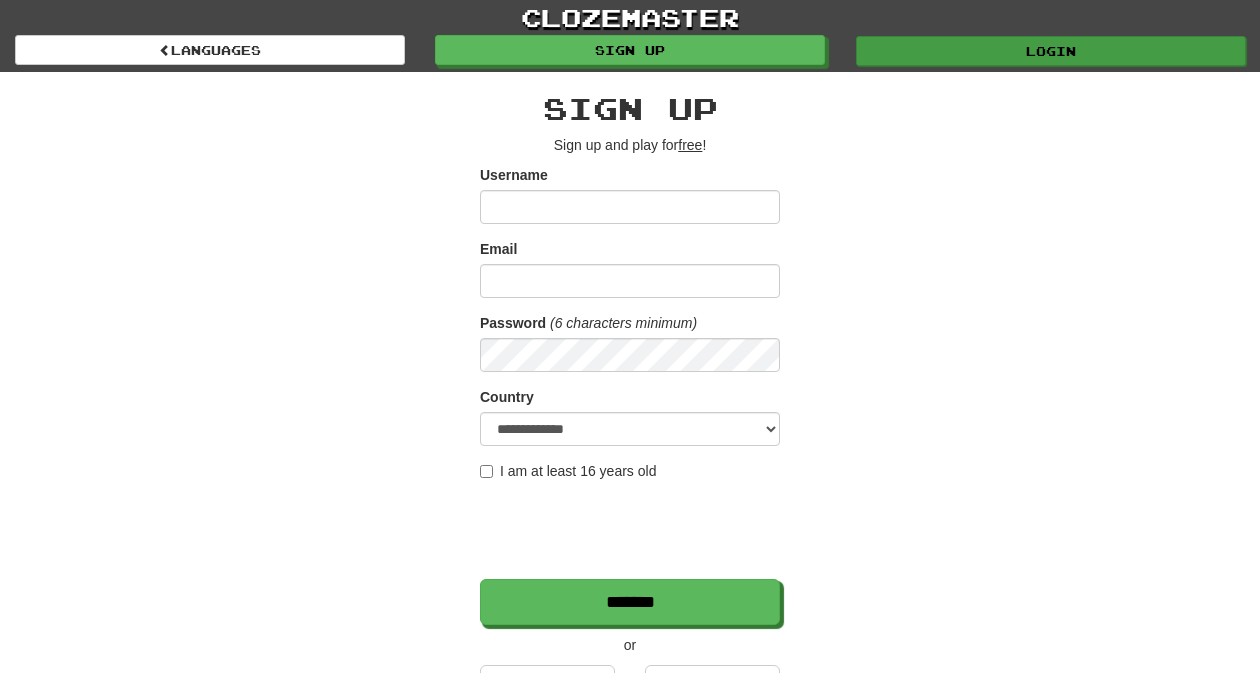type on "*********" 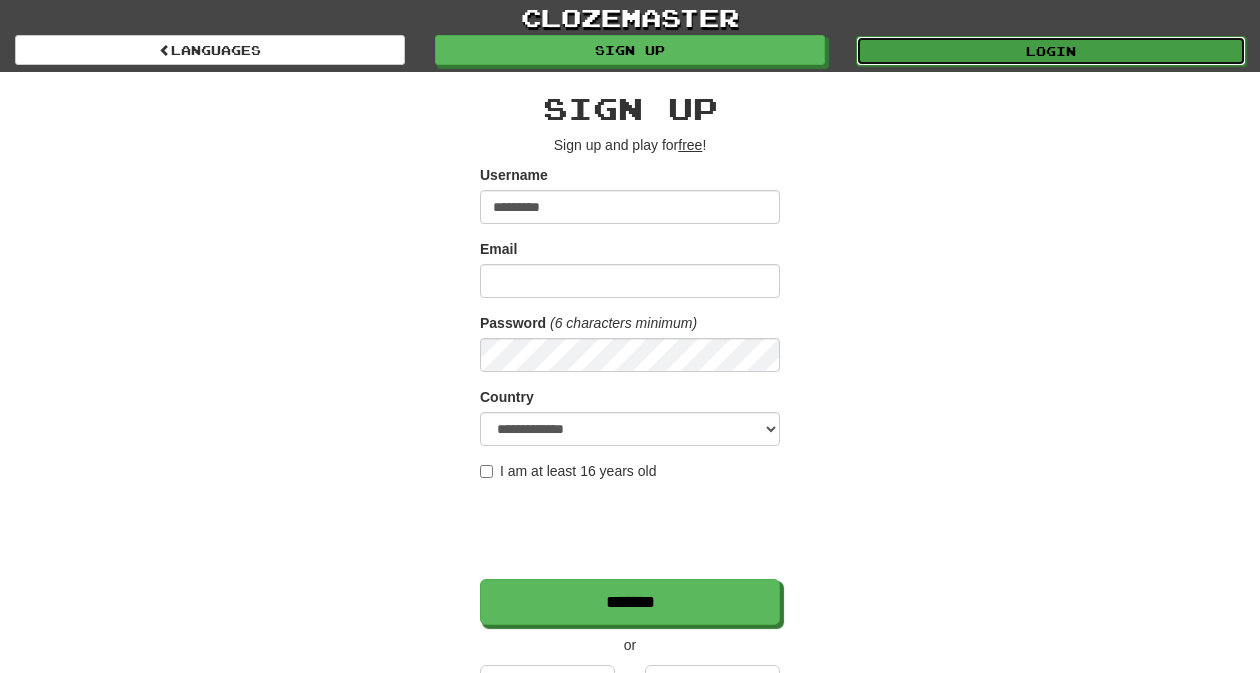 click on "Login" at bounding box center [1051, 51] 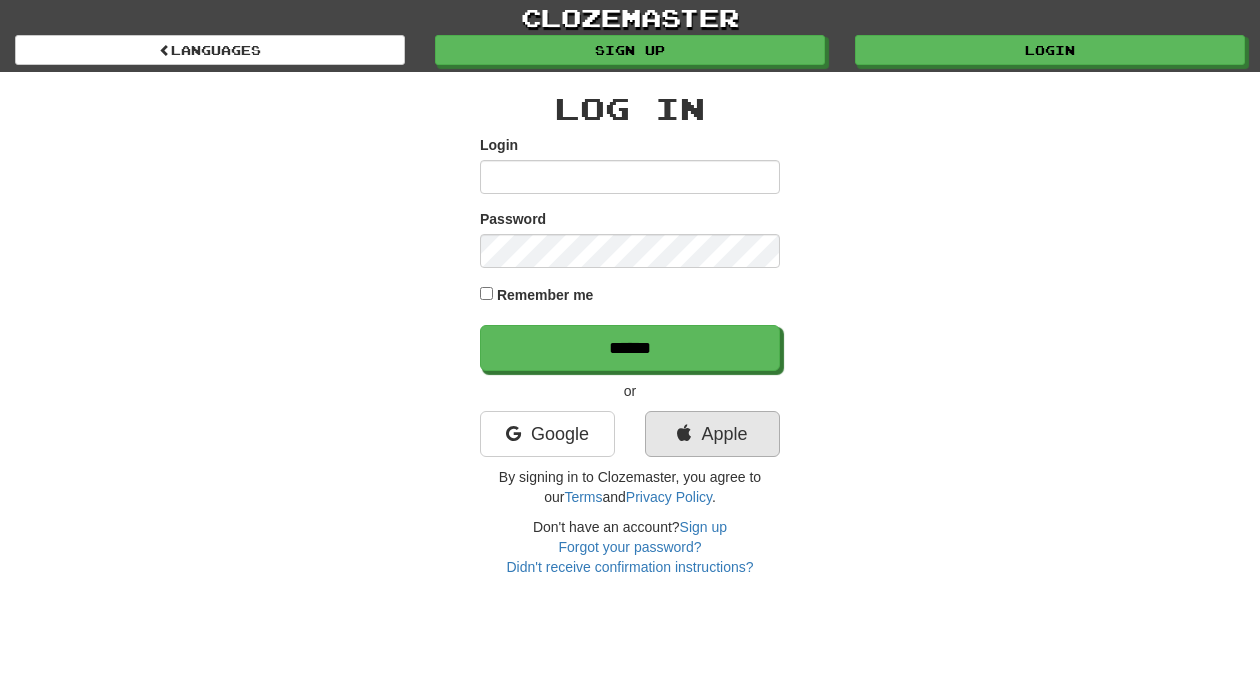 scroll, scrollTop: 0, scrollLeft: 0, axis: both 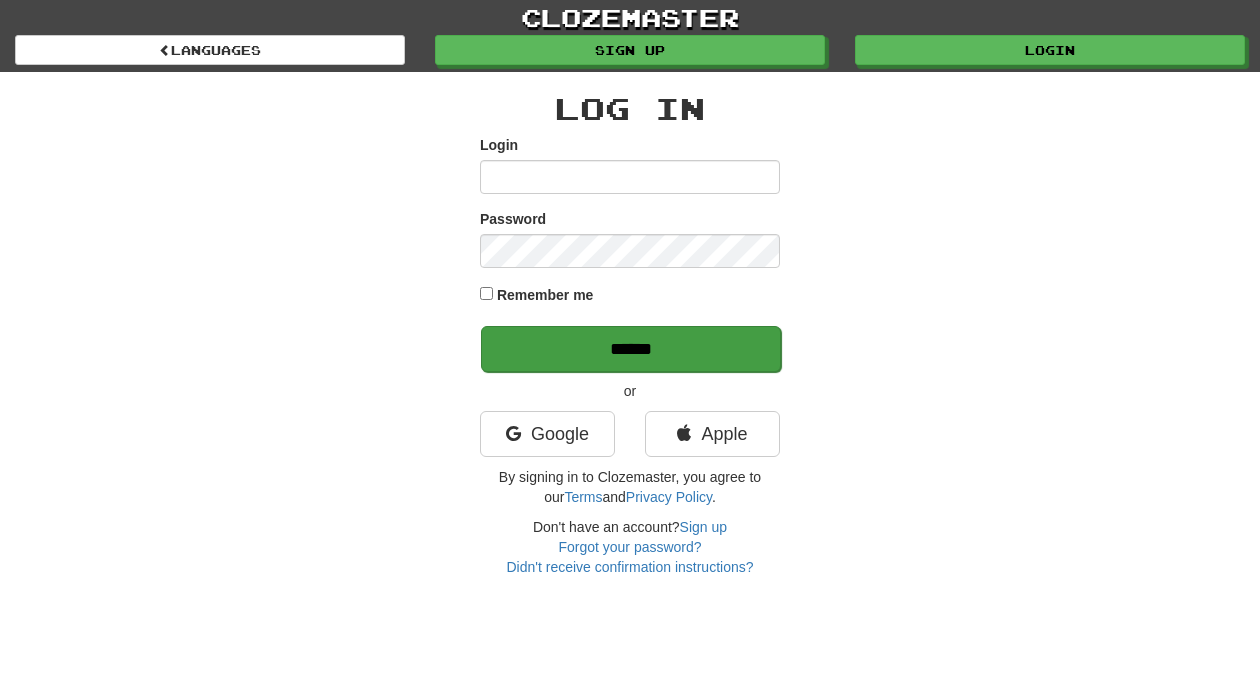 type on "*********" 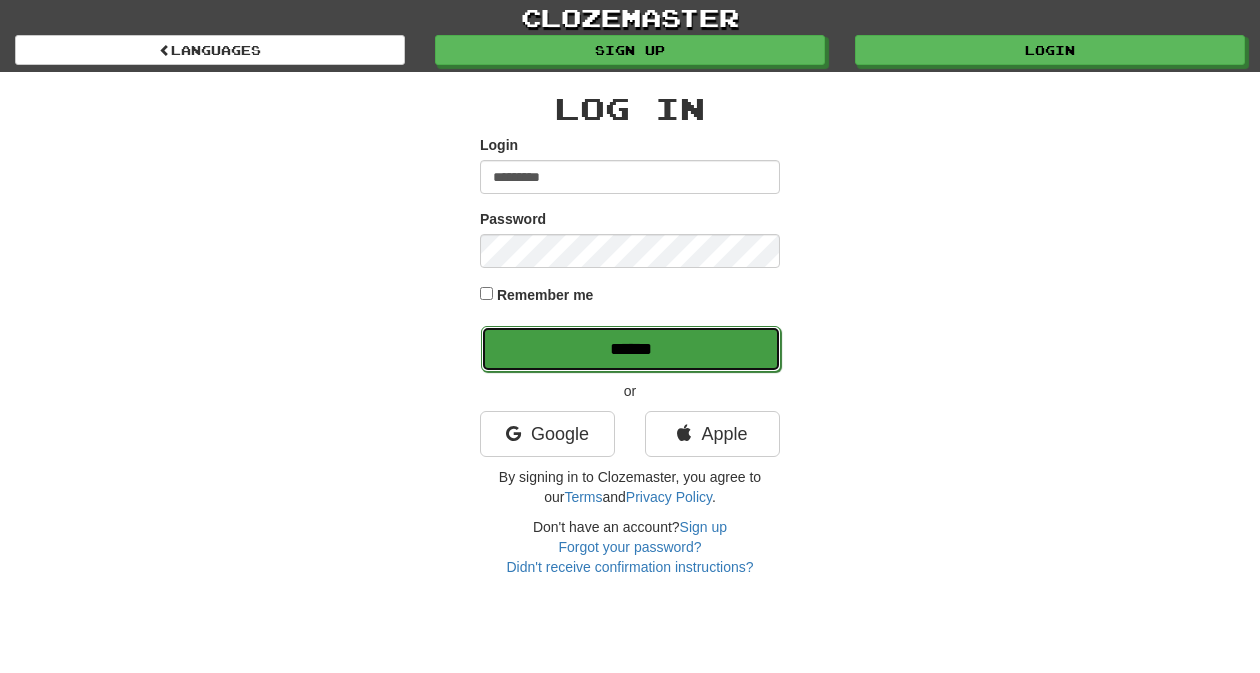 click on "******" at bounding box center [631, 349] 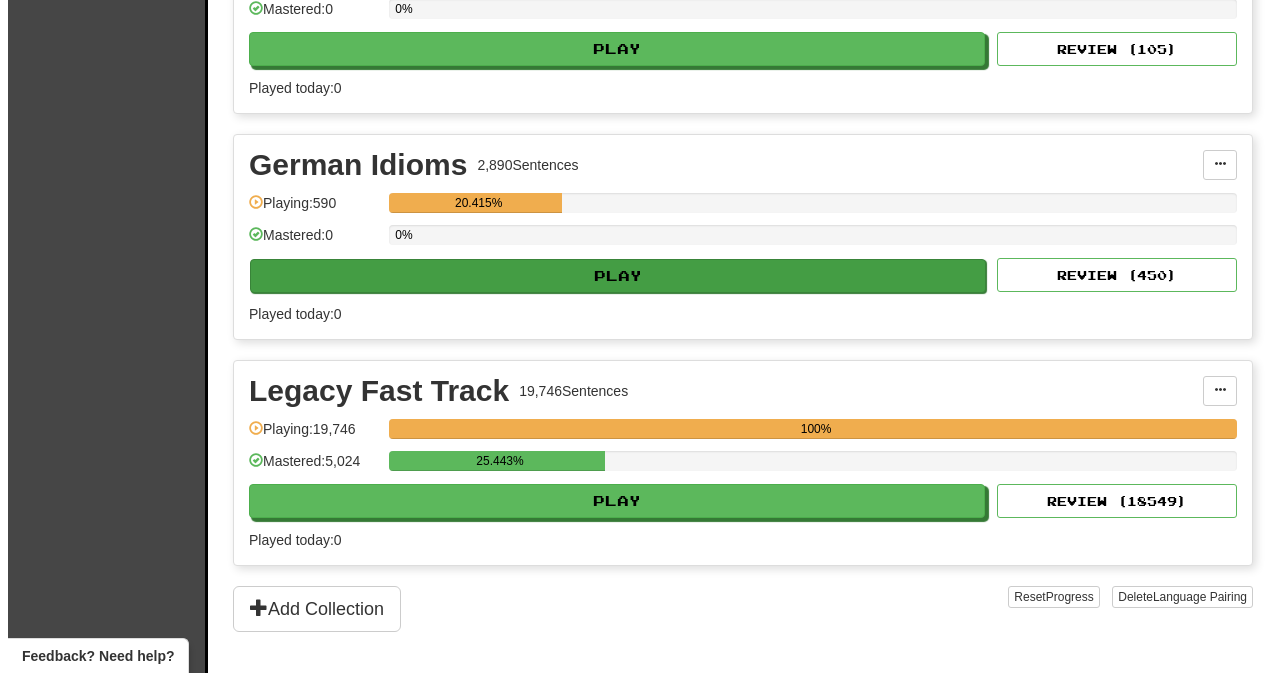 scroll, scrollTop: 578, scrollLeft: 0, axis: vertical 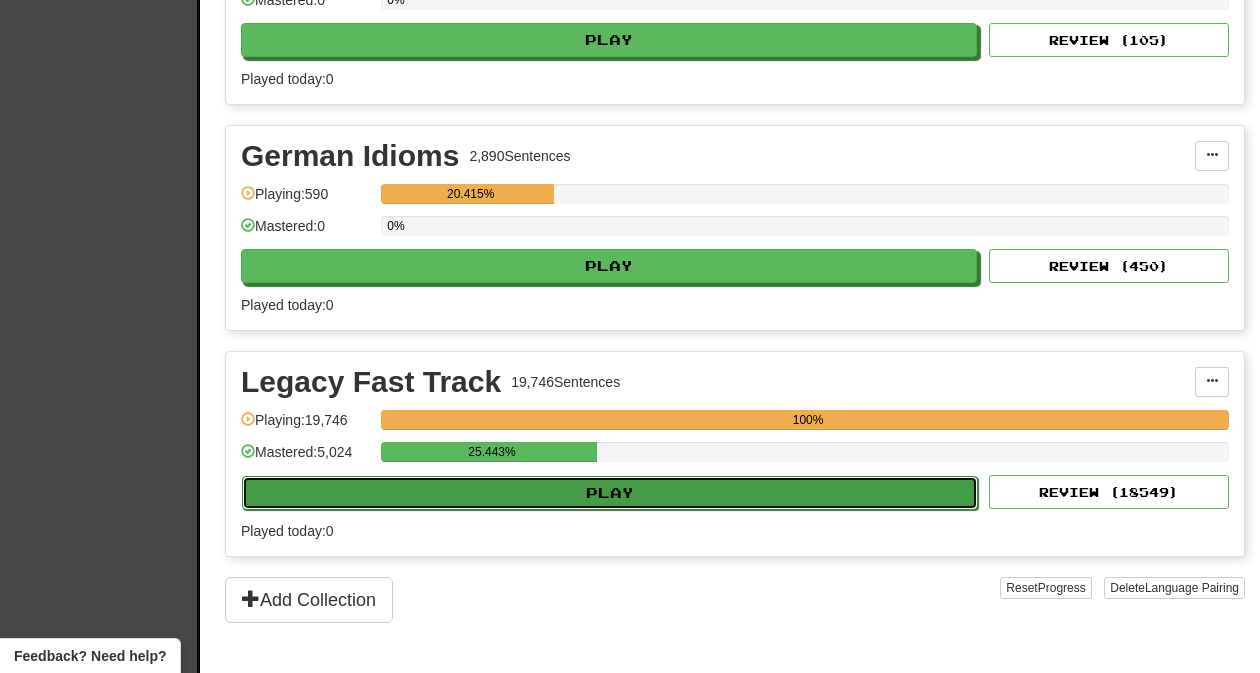 click on "Play" at bounding box center [610, 493] 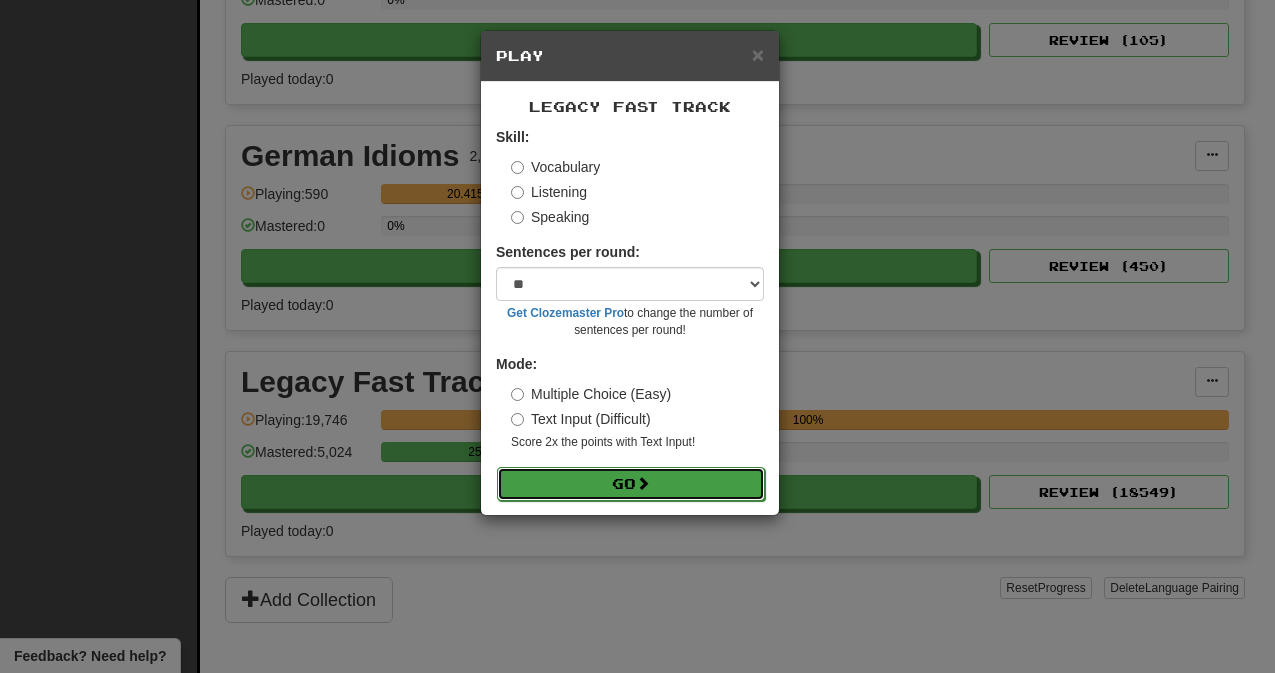 click on "Go" at bounding box center (631, 484) 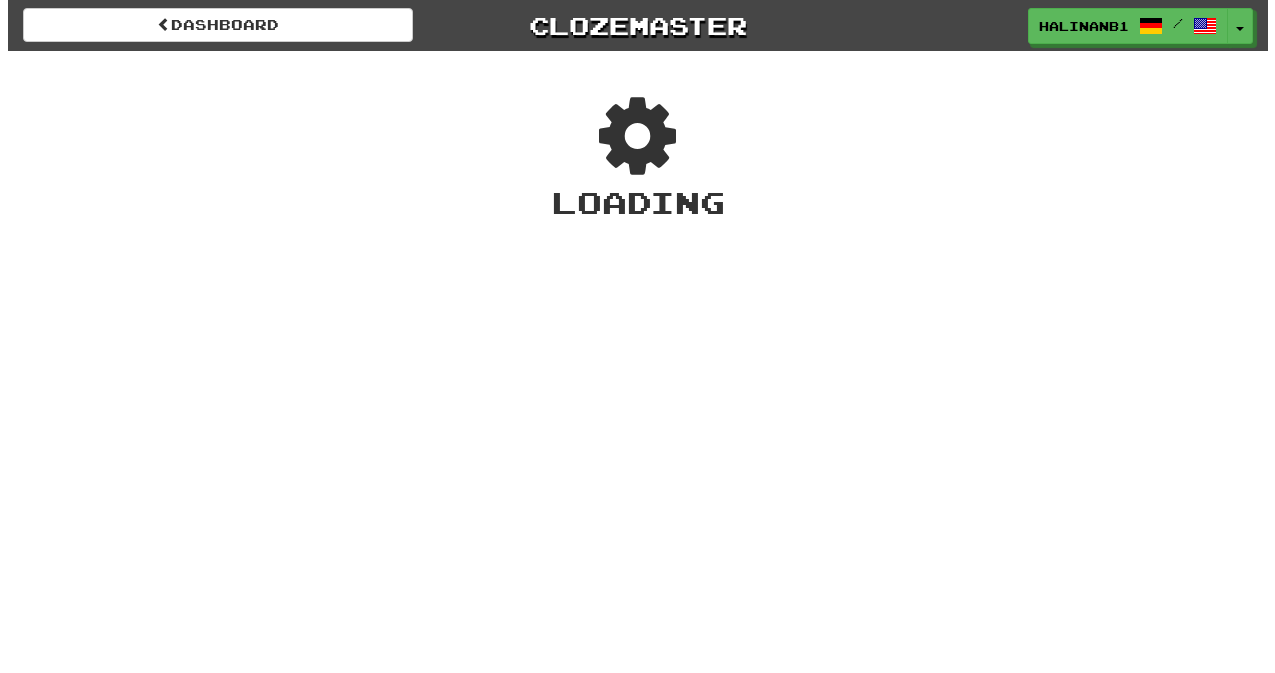 scroll, scrollTop: 0, scrollLeft: 0, axis: both 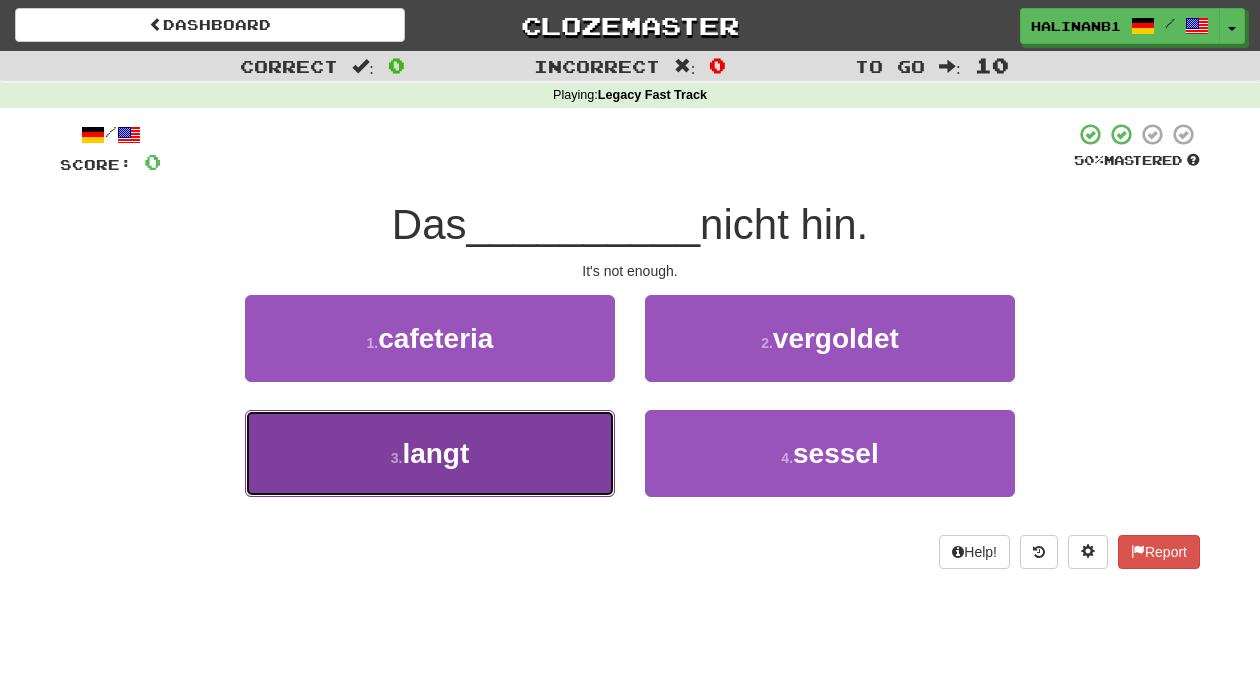 click on "3 .  langt" at bounding box center (430, 453) 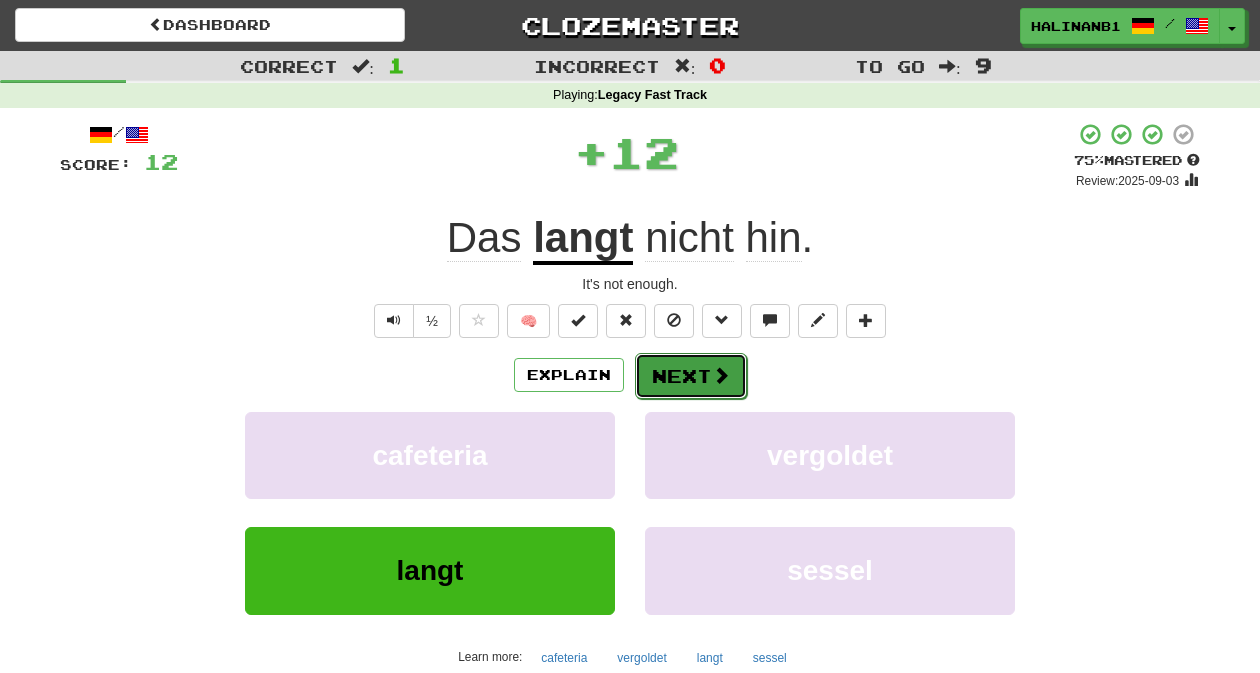 click at bounding box center [721, 375] 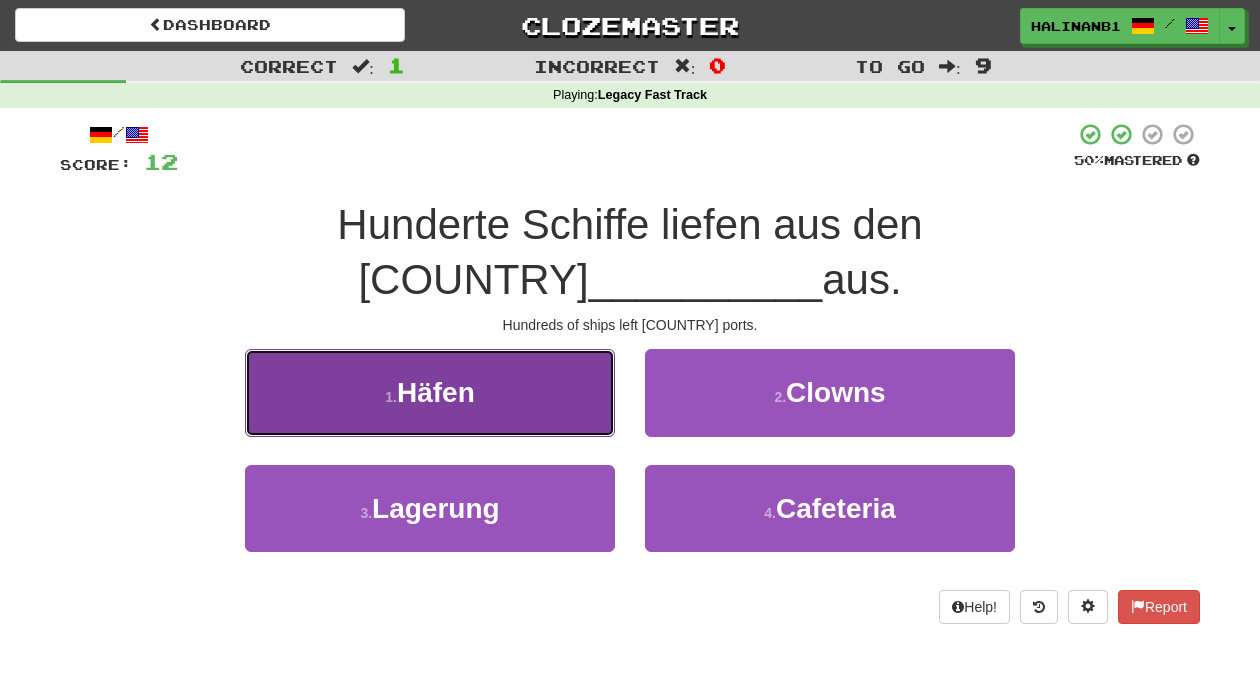 click on "1 .  Häfen" at bounding box center [430, 392] 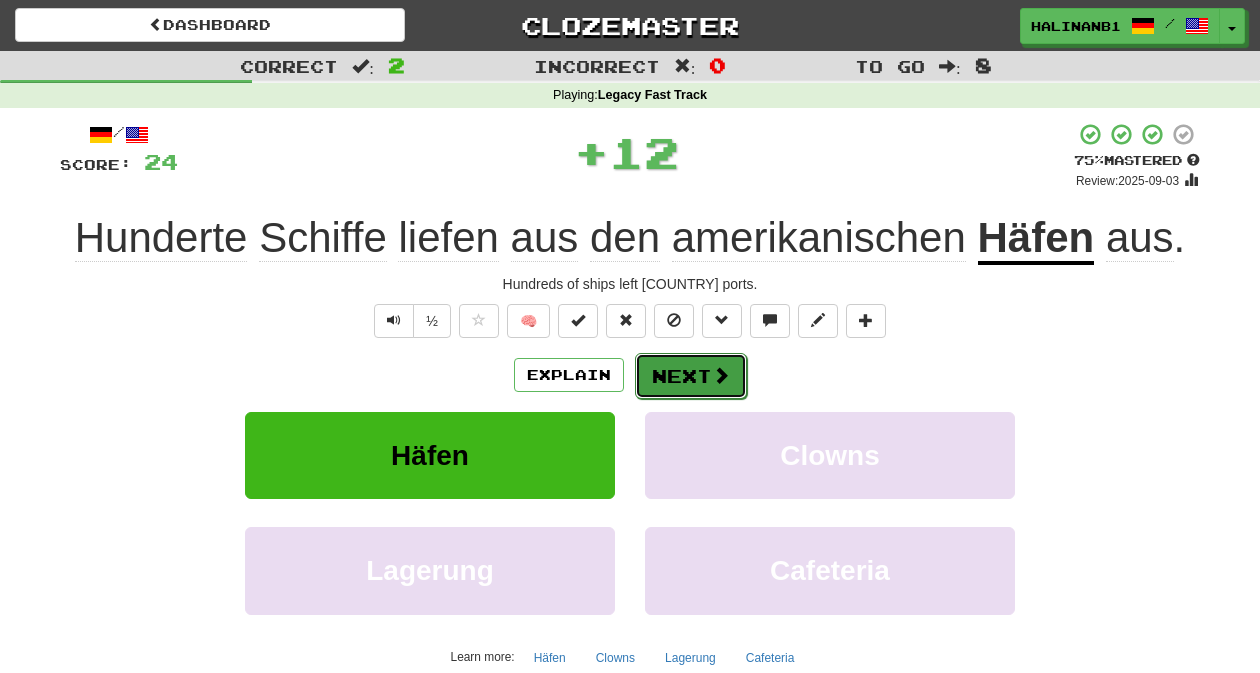 click on "Next" at bounding box center (691, 376) 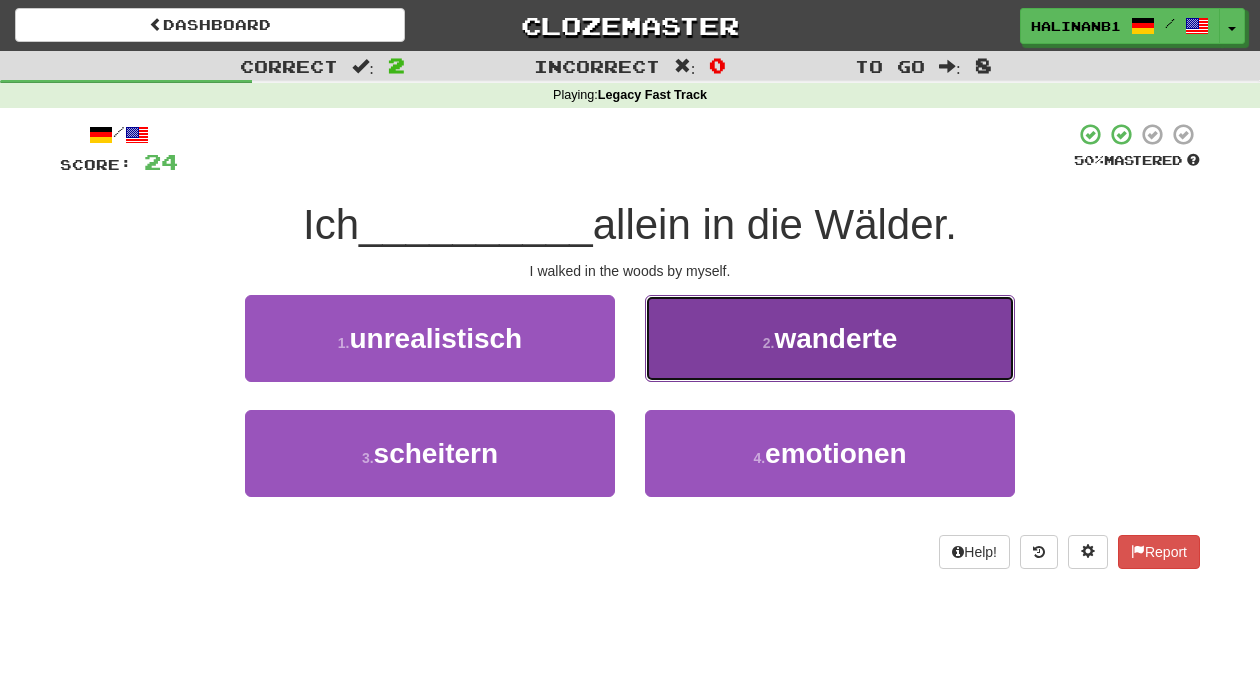 click on "2 .  wanderte" at bounding box center [830, 338] 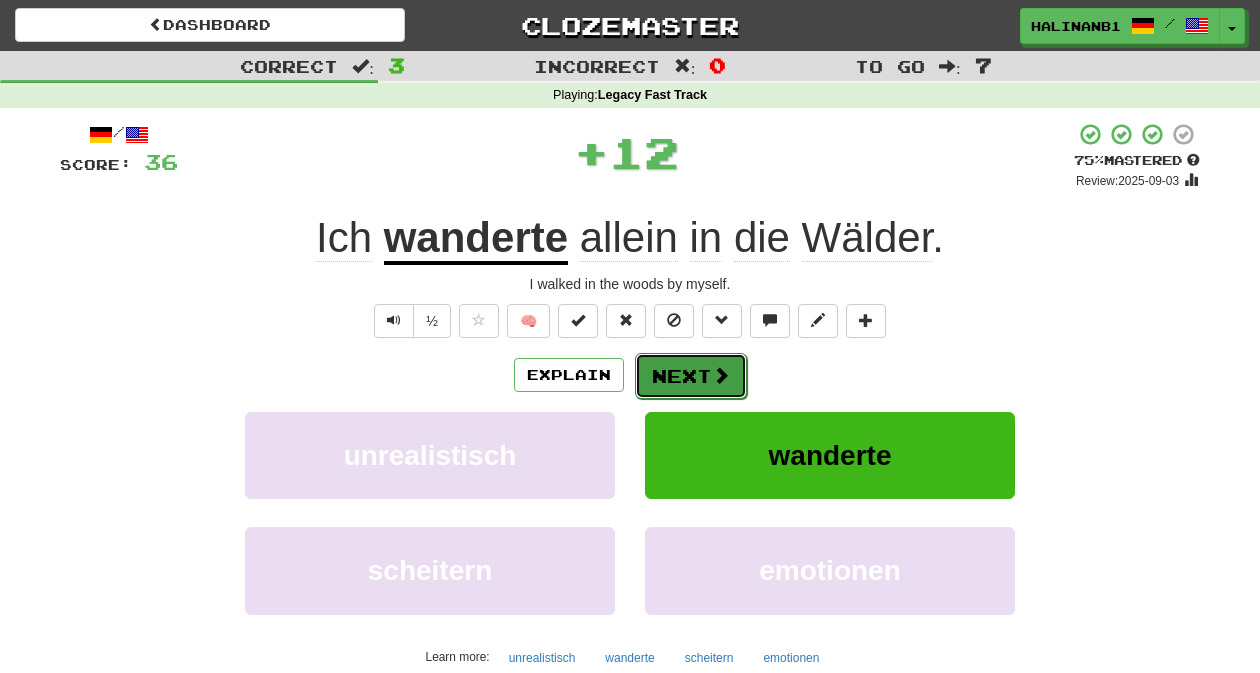 click on "Next" at bounding box center [691, 376] 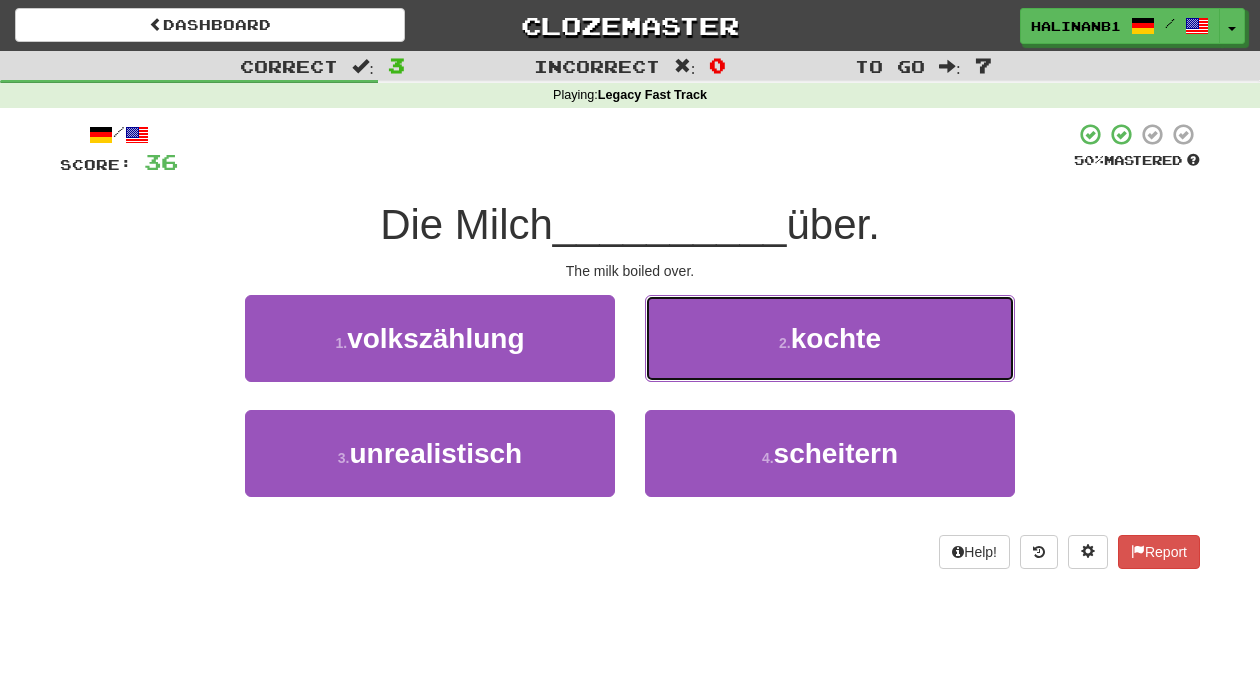 click on "2 .  kochte" at bounding box center (830, 338) 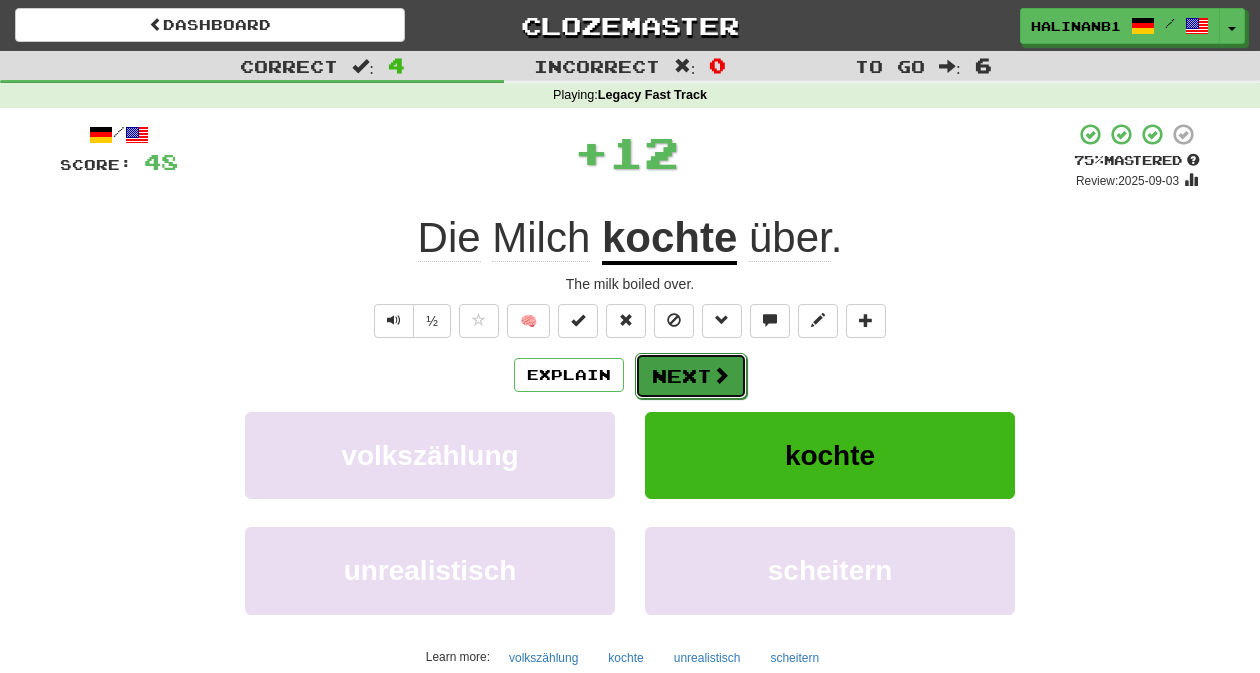click on "Next" at bounding box center [691, 376] 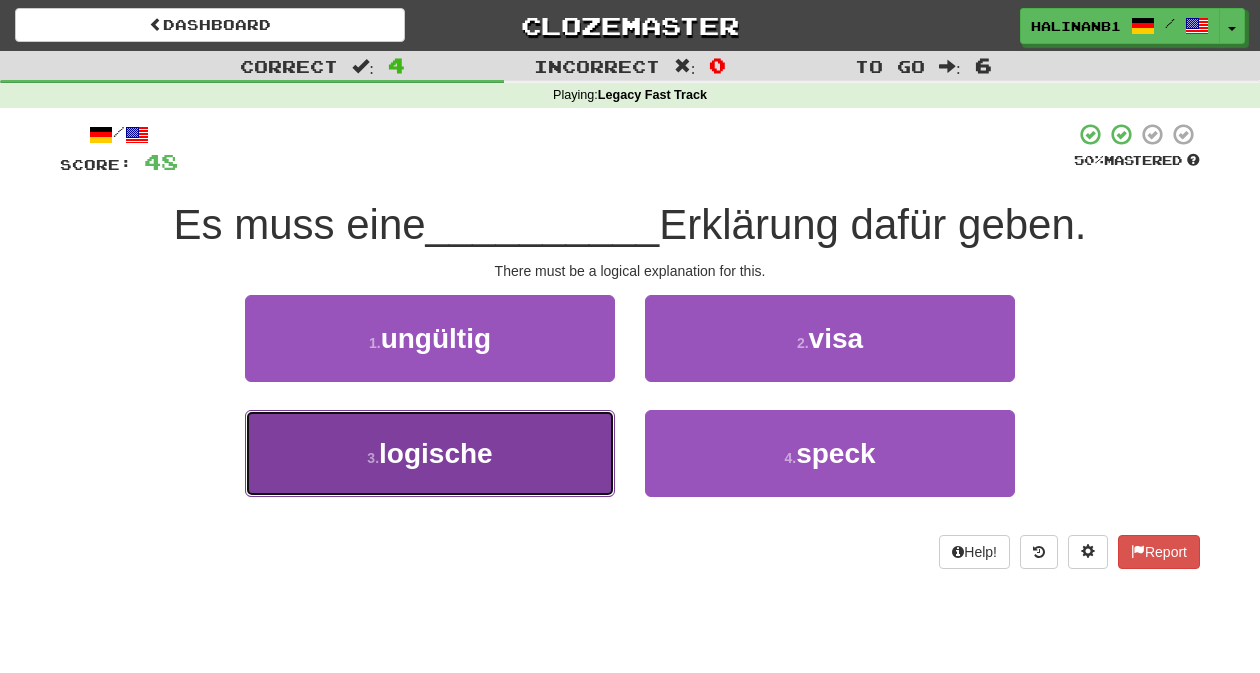 click on "3 .  logische" at bounding box center (430, 453) 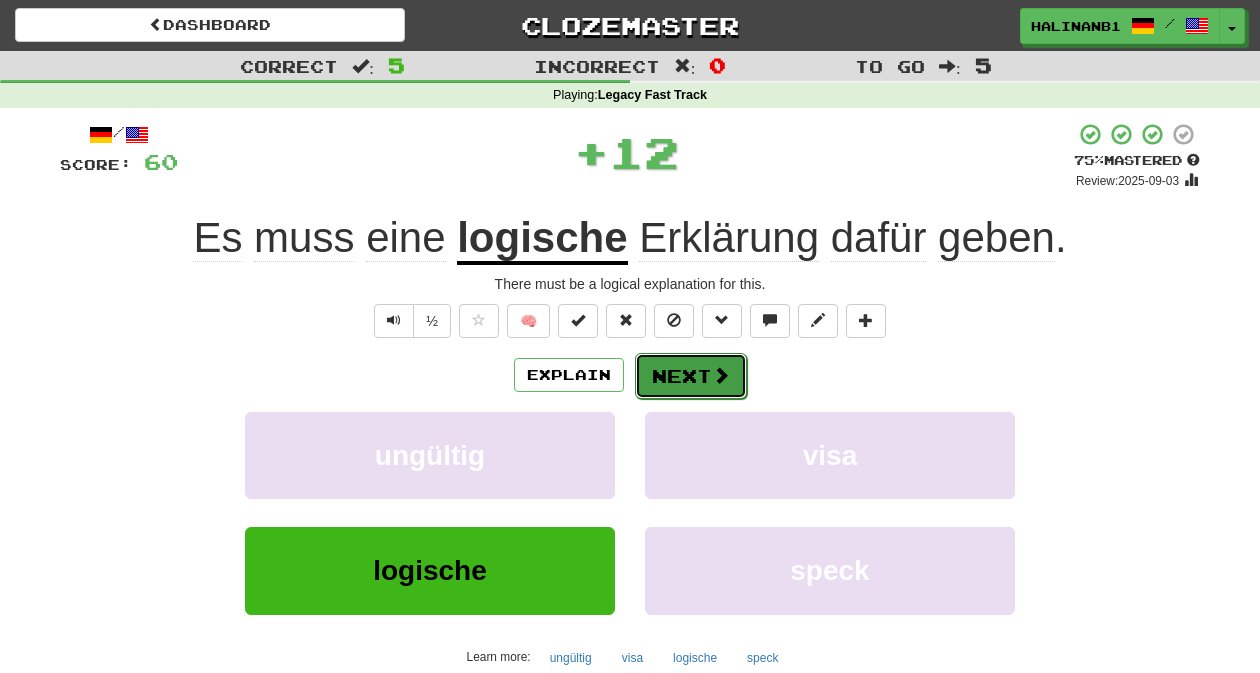 click on "Next" at bounding box center [691, 376] 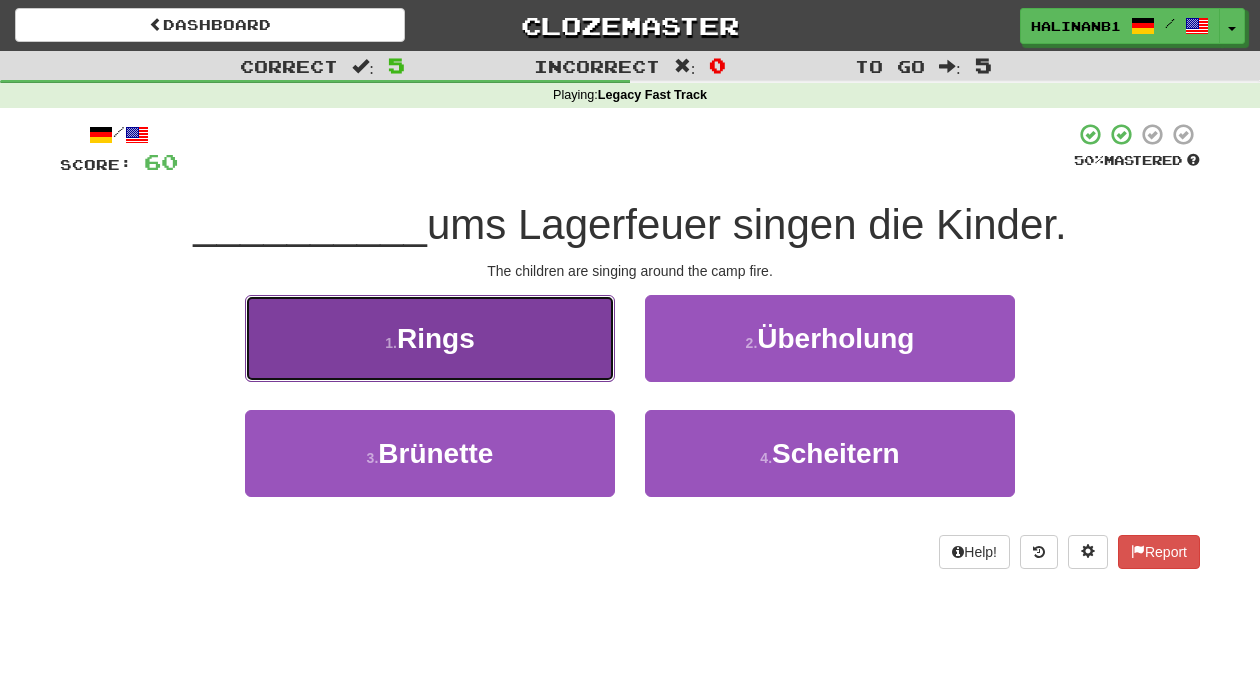 click on "1 .  Rings" at bounding box center (430, 338) 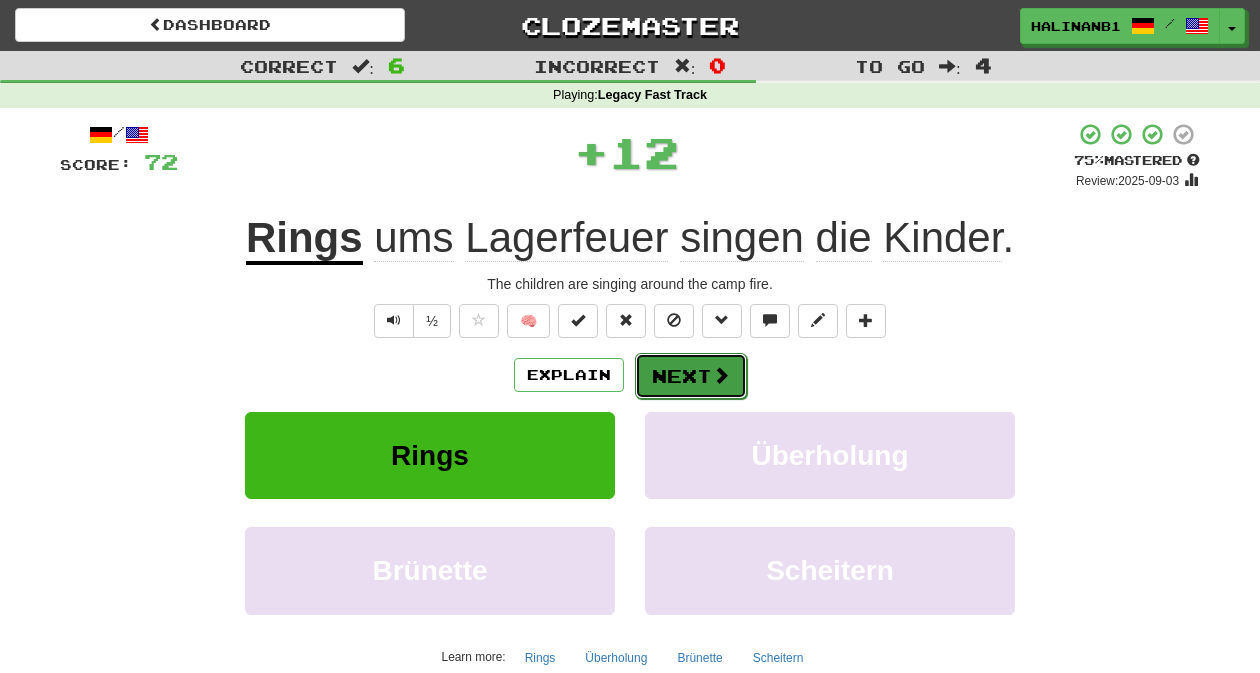 click on "Next" at bounding box center [691, 376] 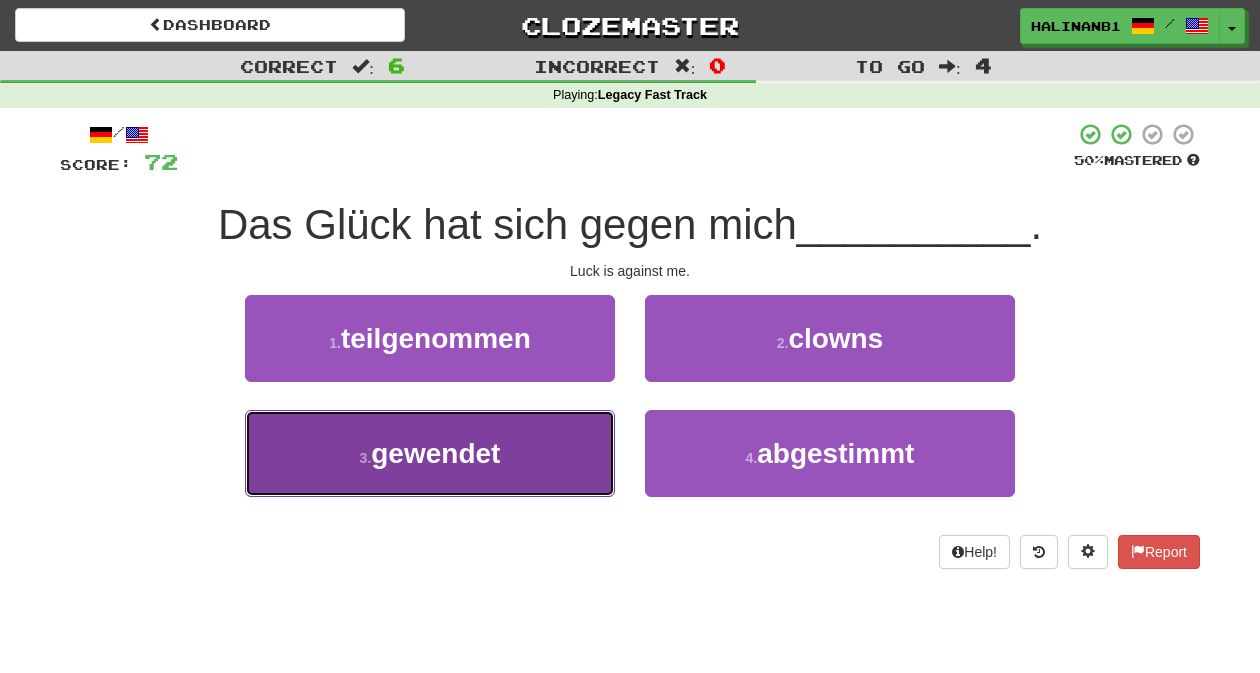 click on "3 .  gewendet" at bounding box center (430, 453) 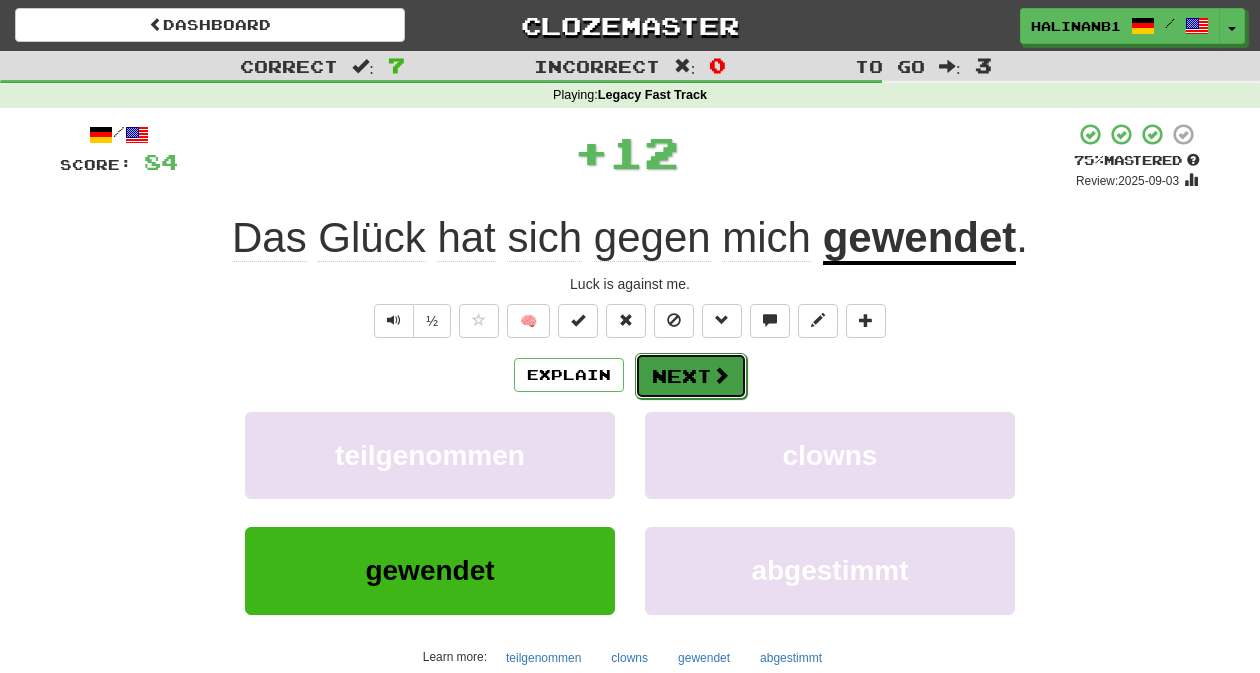click on "Next" at bounding box center (691, 376) 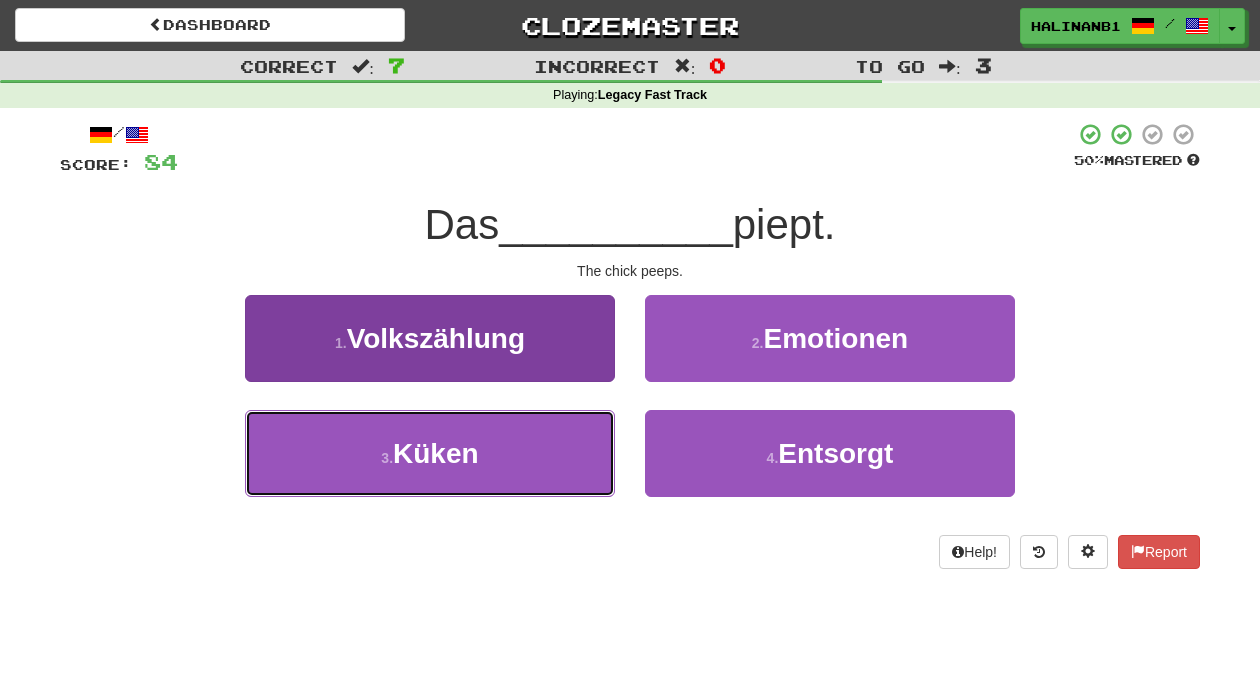 drag, startPoint x: 571, startPoint y: 465, endPoint x: 587, endPoint y: 443, distance: 27.202942 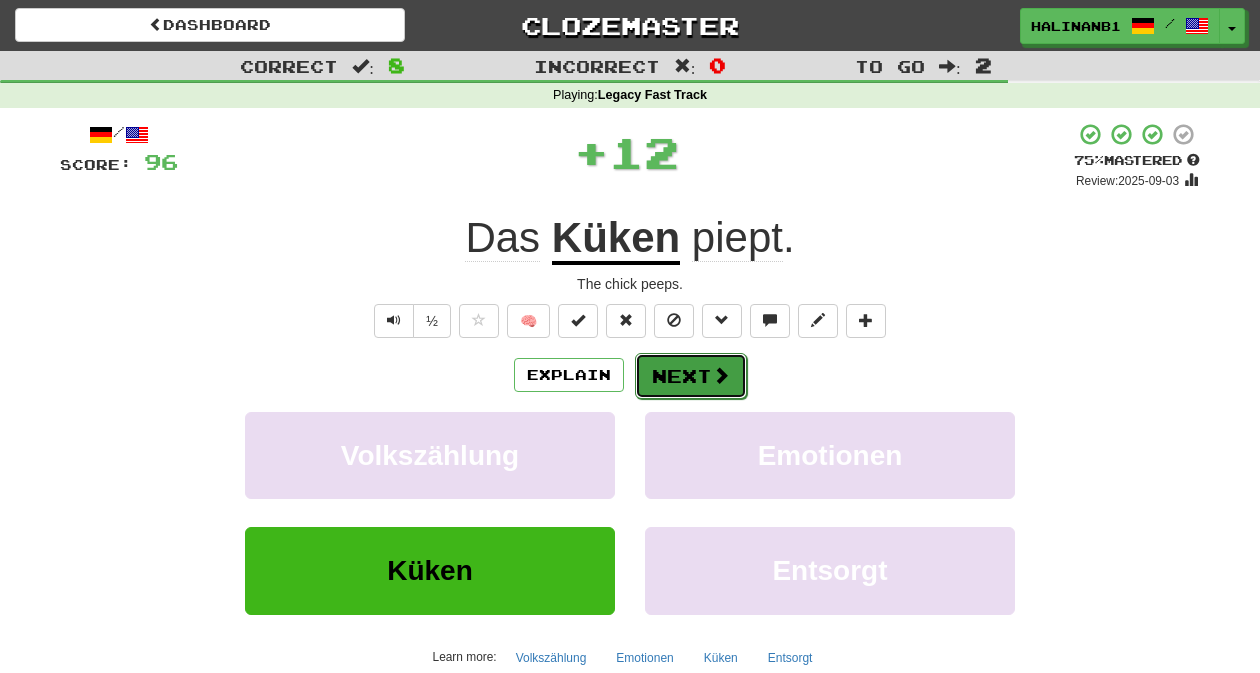click on "Next" at bounding box center [691, 376] 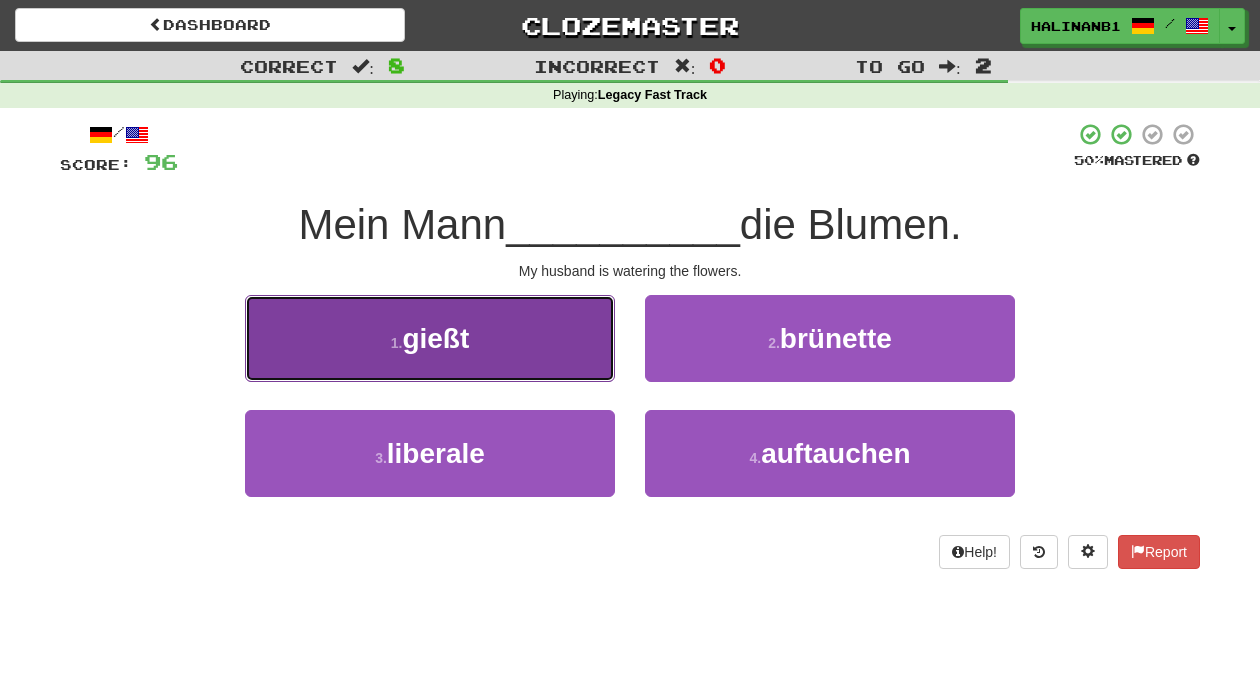 click on "1 .  gießt" at bounding box center (430, 338) 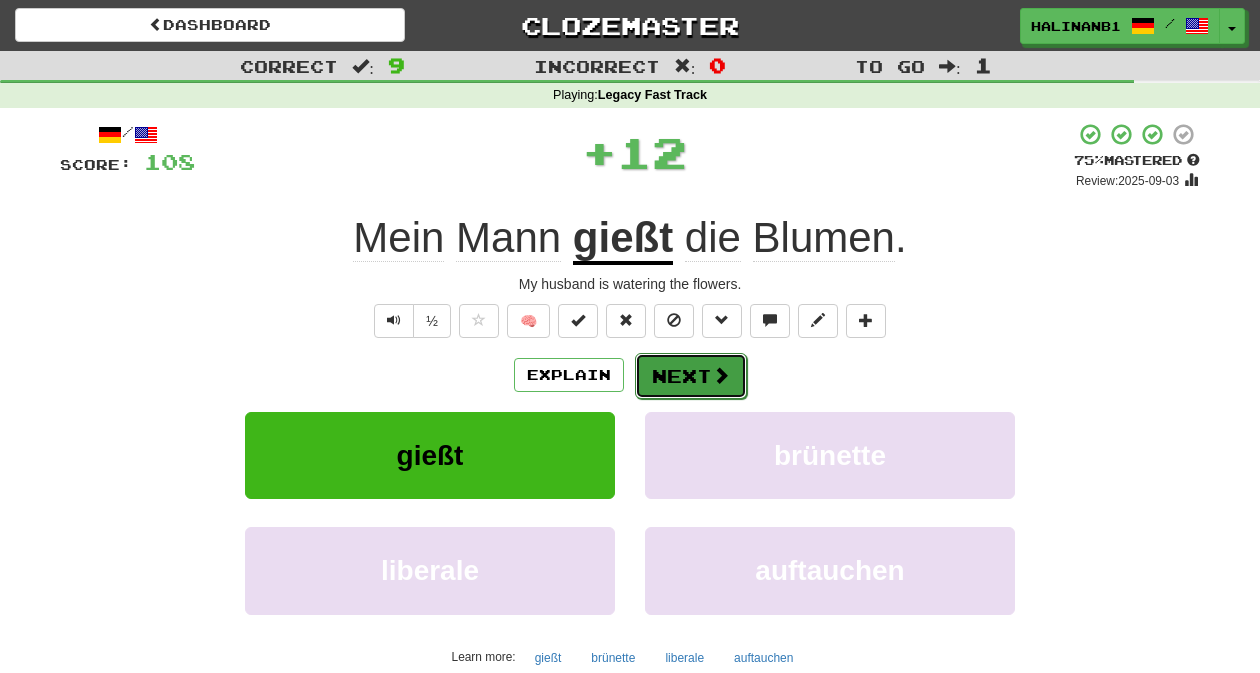 click on "Next" at bounding box center [691, 376] 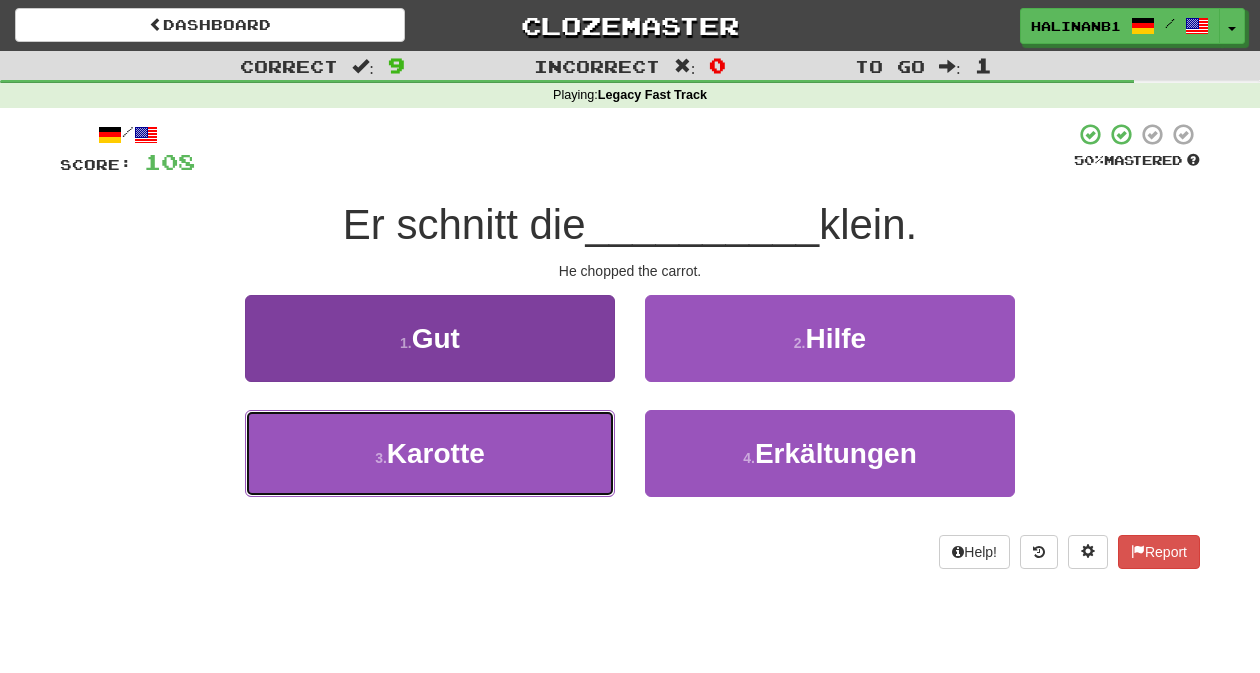 click on "3 .  Karotte" at bounding box center [430, 453] 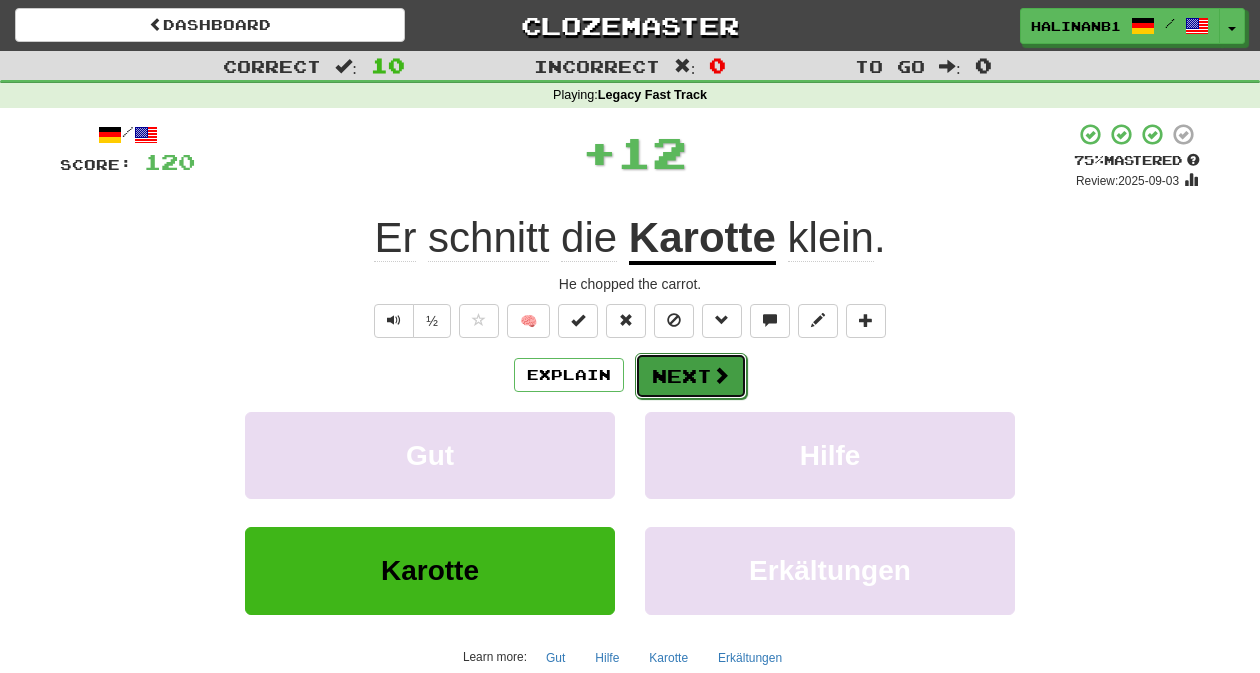 click on "Next" at bounding box center [691, 376] 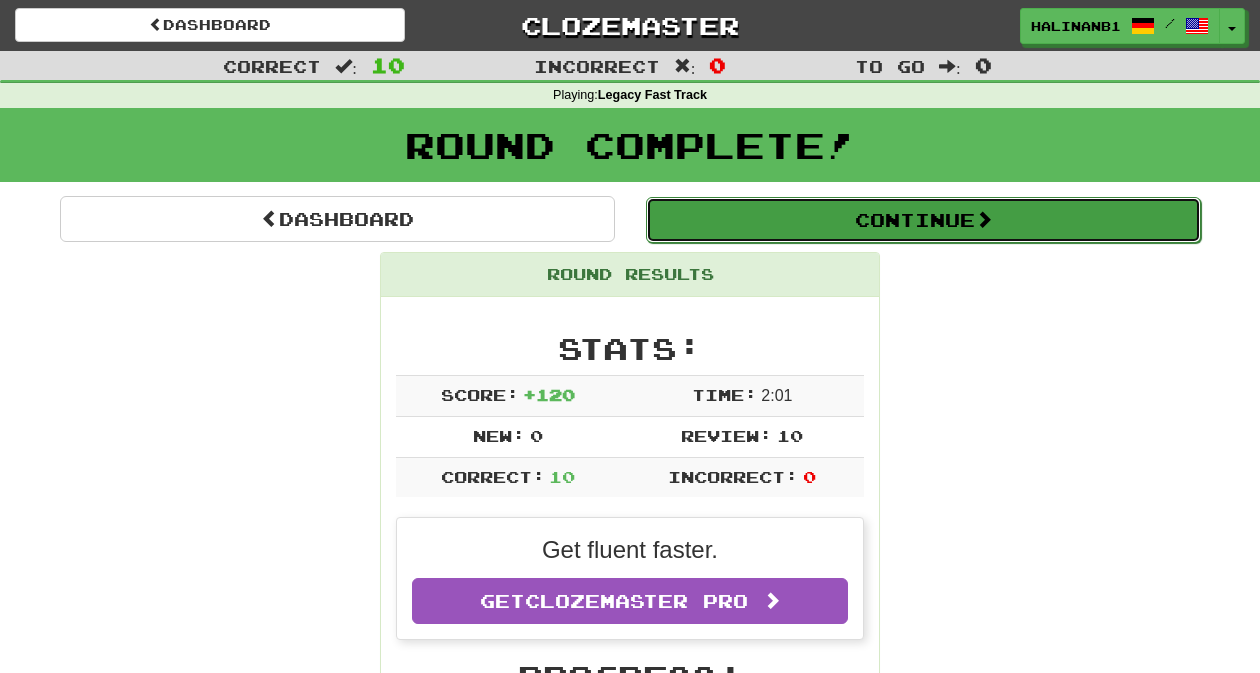 click on "Continue" at bounding box center (923, 220) 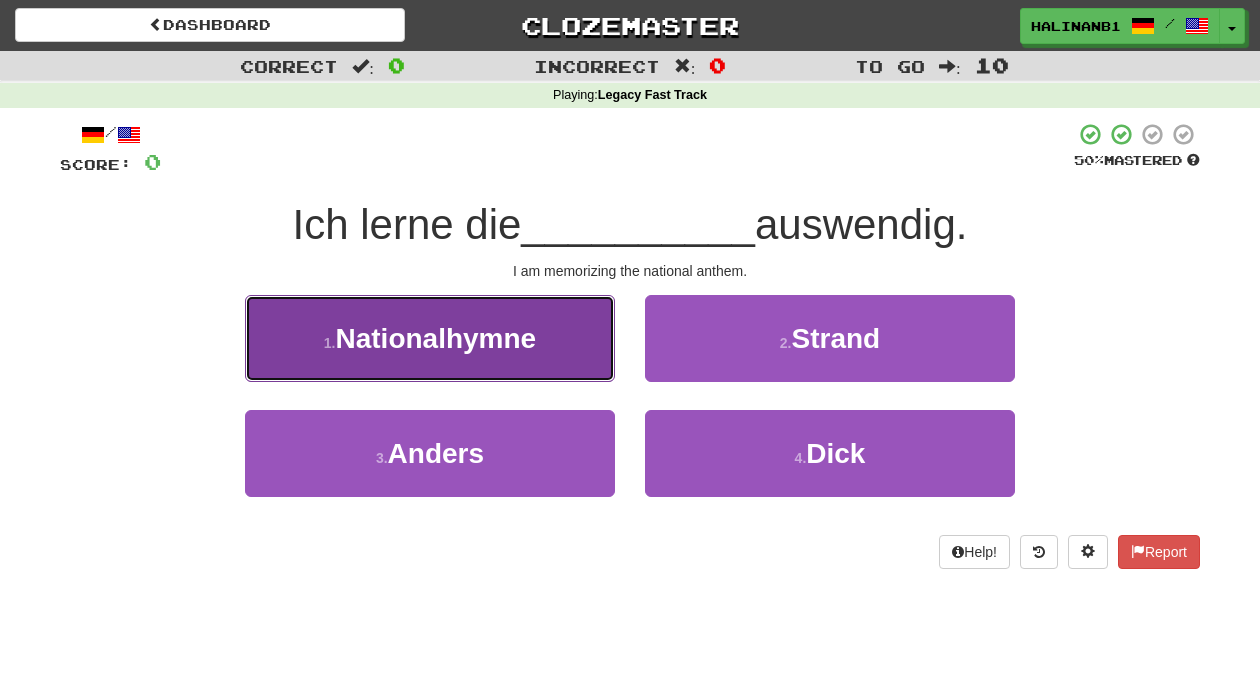 click on "1 .  Nationalhymne" at bounding box center (430, 338) 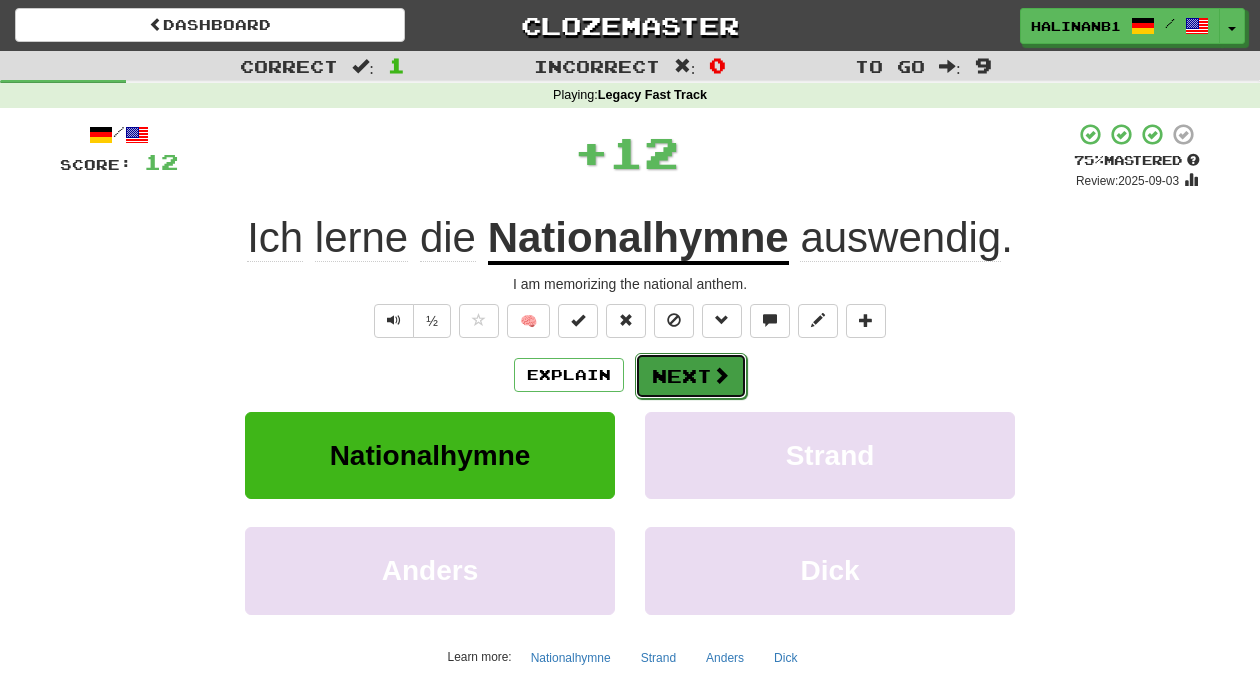 click on "Next" at bounding box center (691, 376) 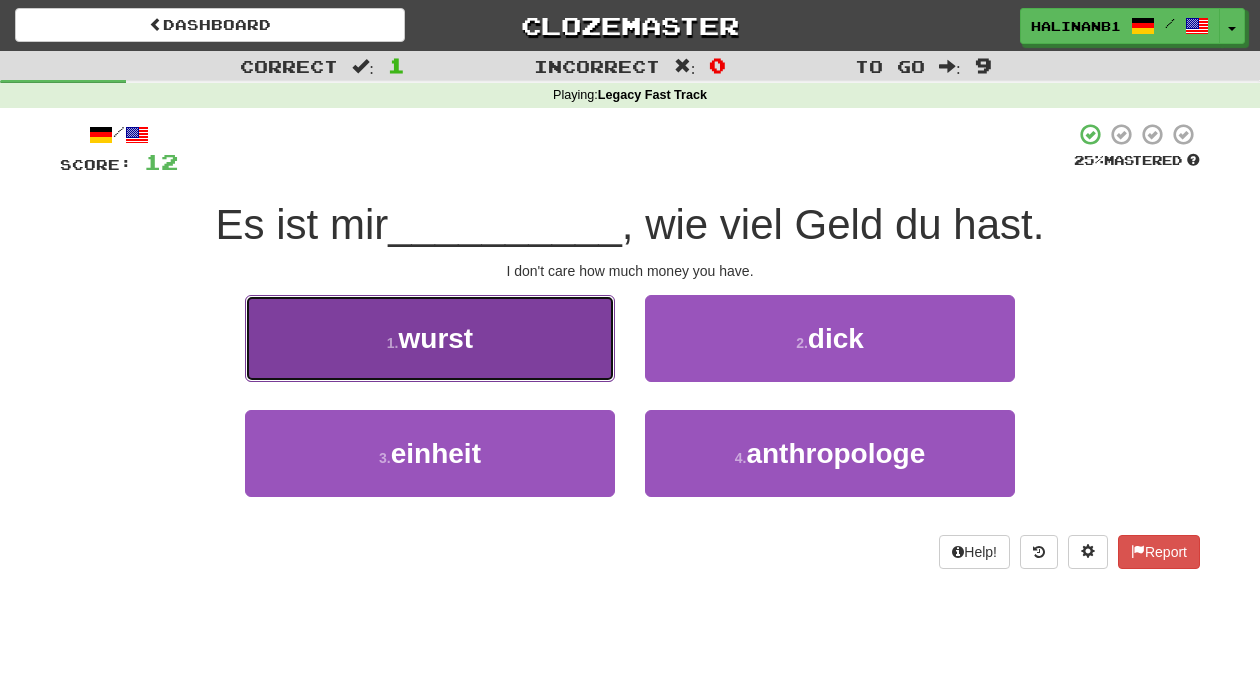click on "1 .  wurst" at bounding box center (430, 338) 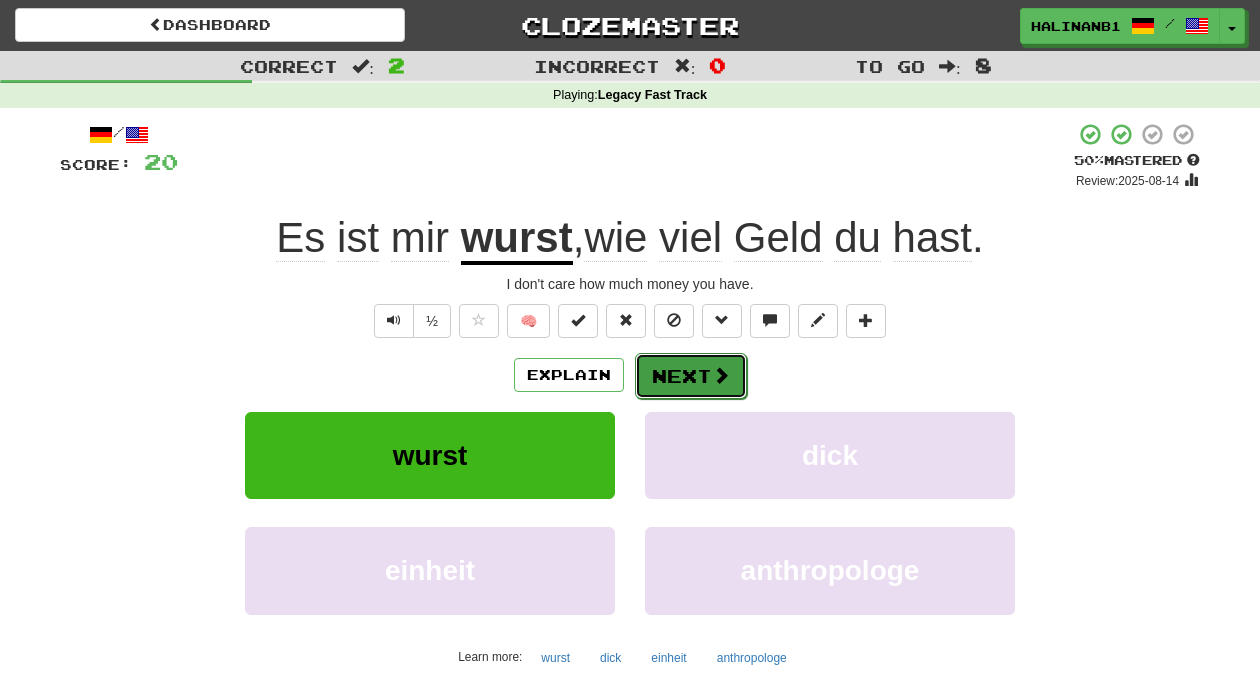 click on "Next" at bounding box center [691, 376] 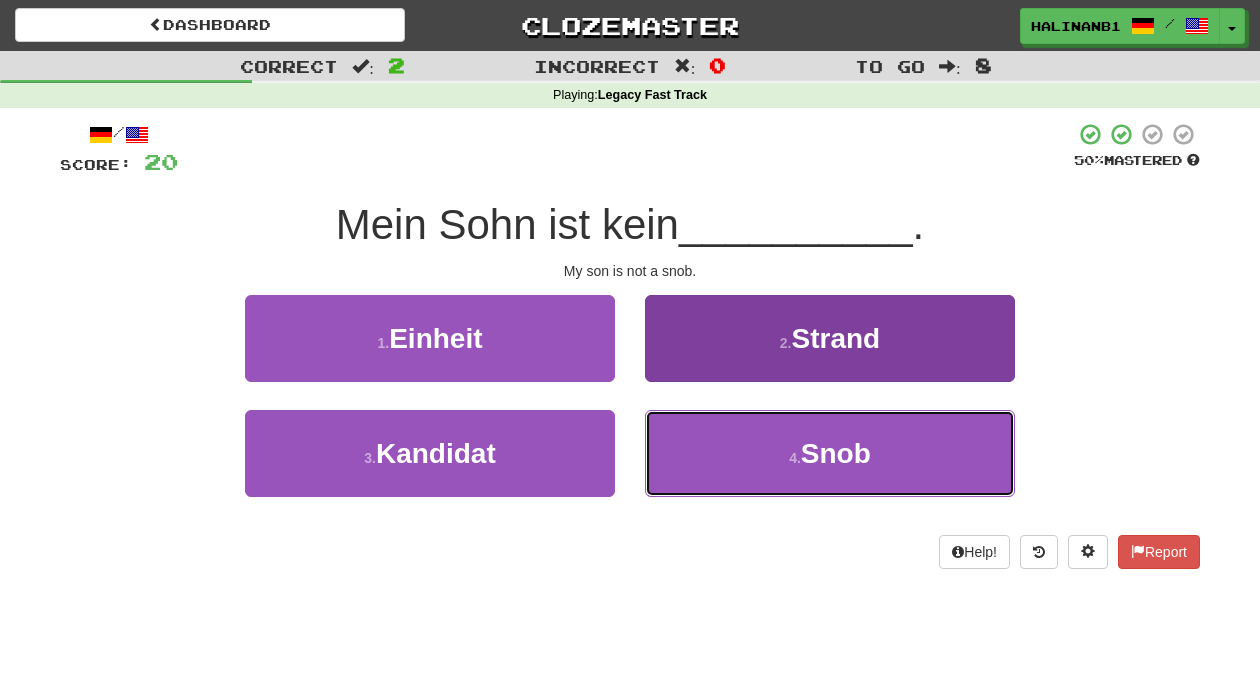 click on "4 .  Snob" at bounding box center (830, 453) 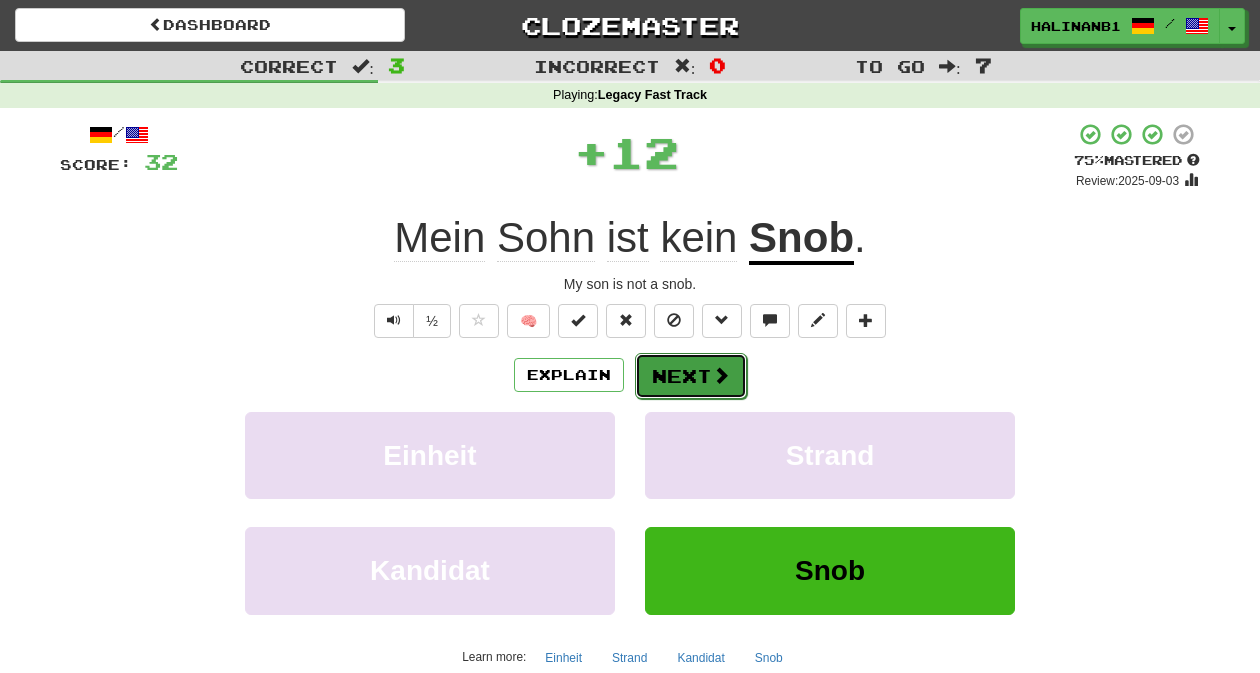 click on "Next" at bounding box center [691, 376] 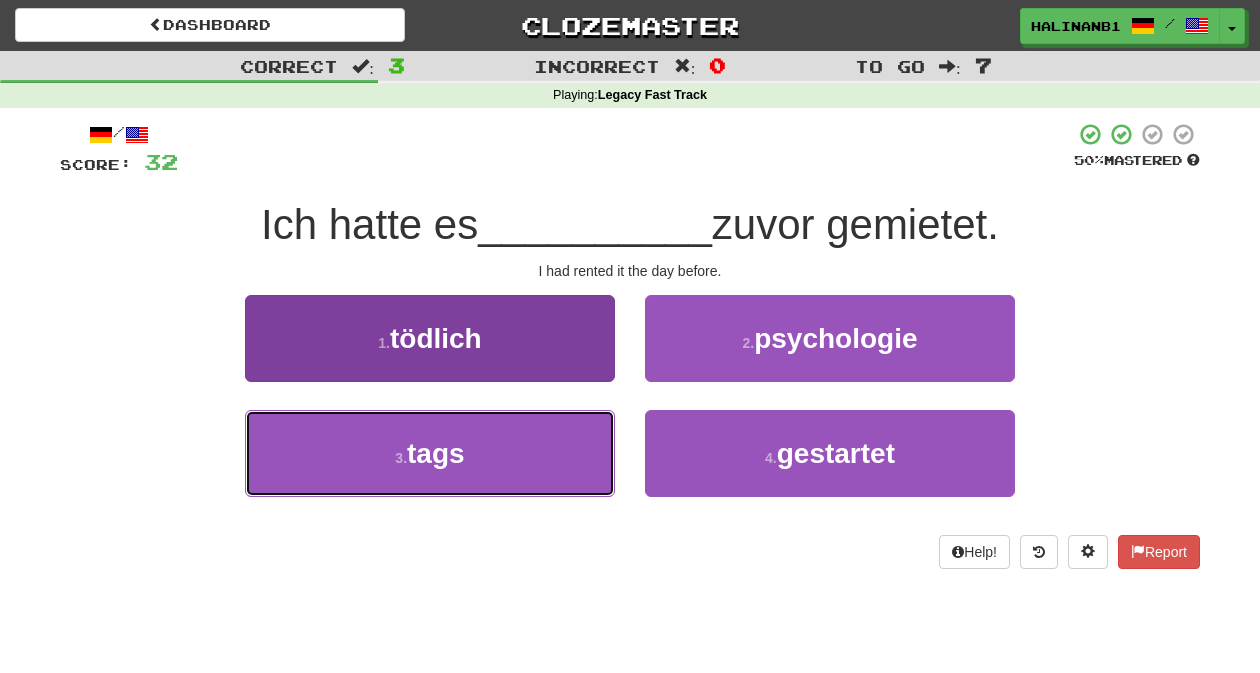 click on "3 .  tags" at bounding box center [430, 453] 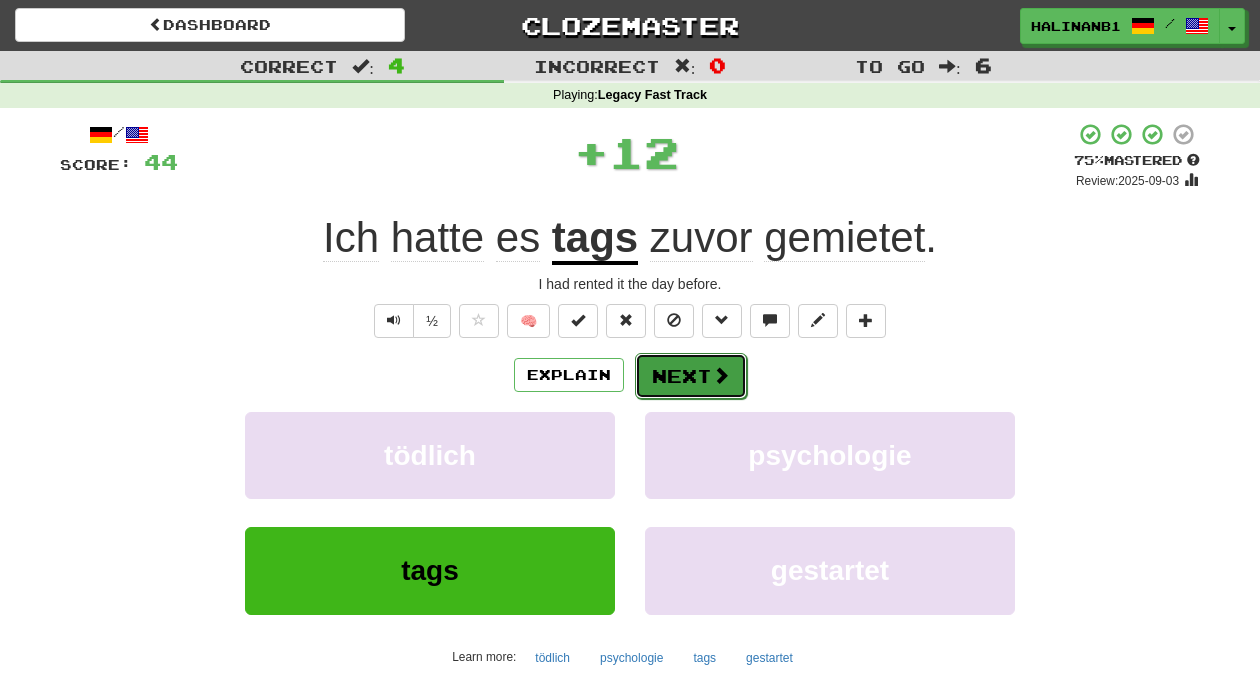 click on "Next" at bounding box center (691, 376) 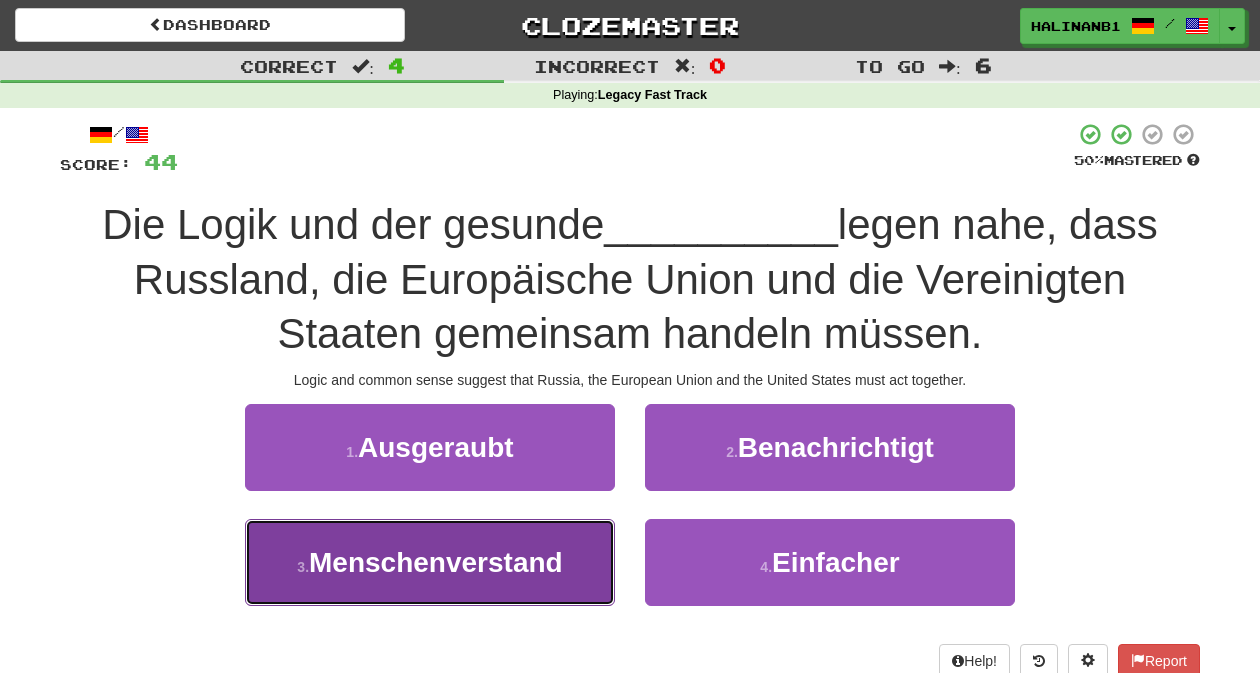 click on "3 .  Menschenverstand" at bounding box center [430, 562] 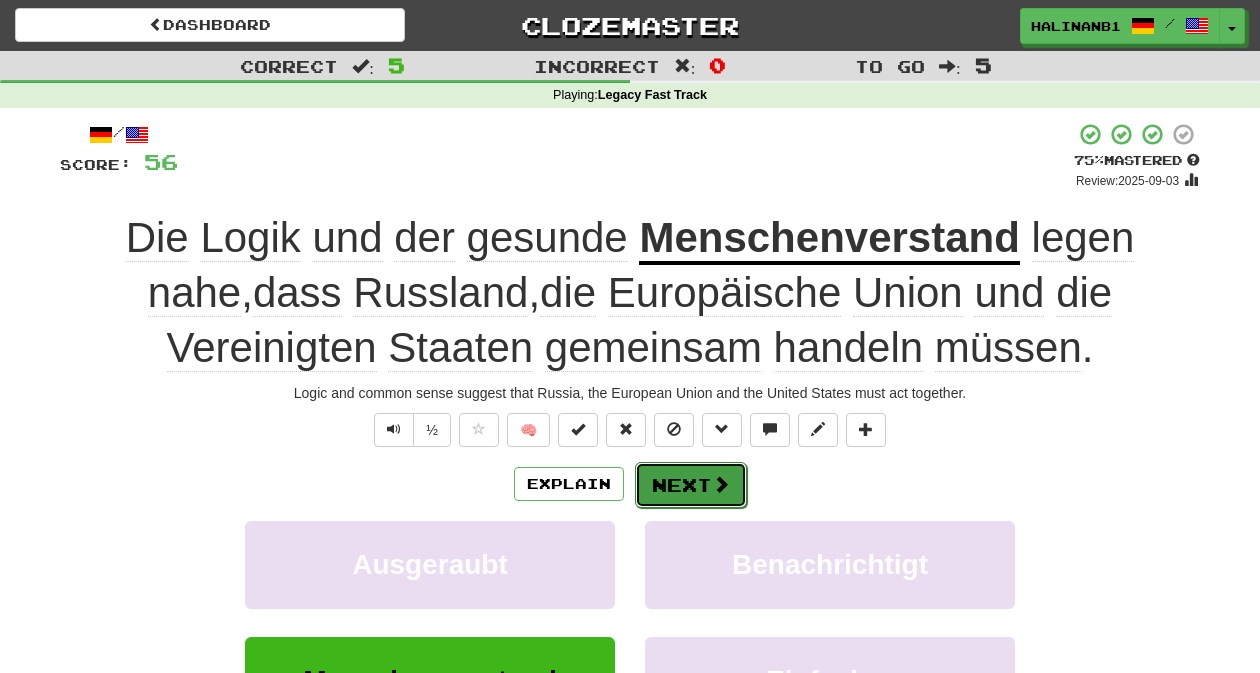 click on "Next" at bounding box center [691, 485] 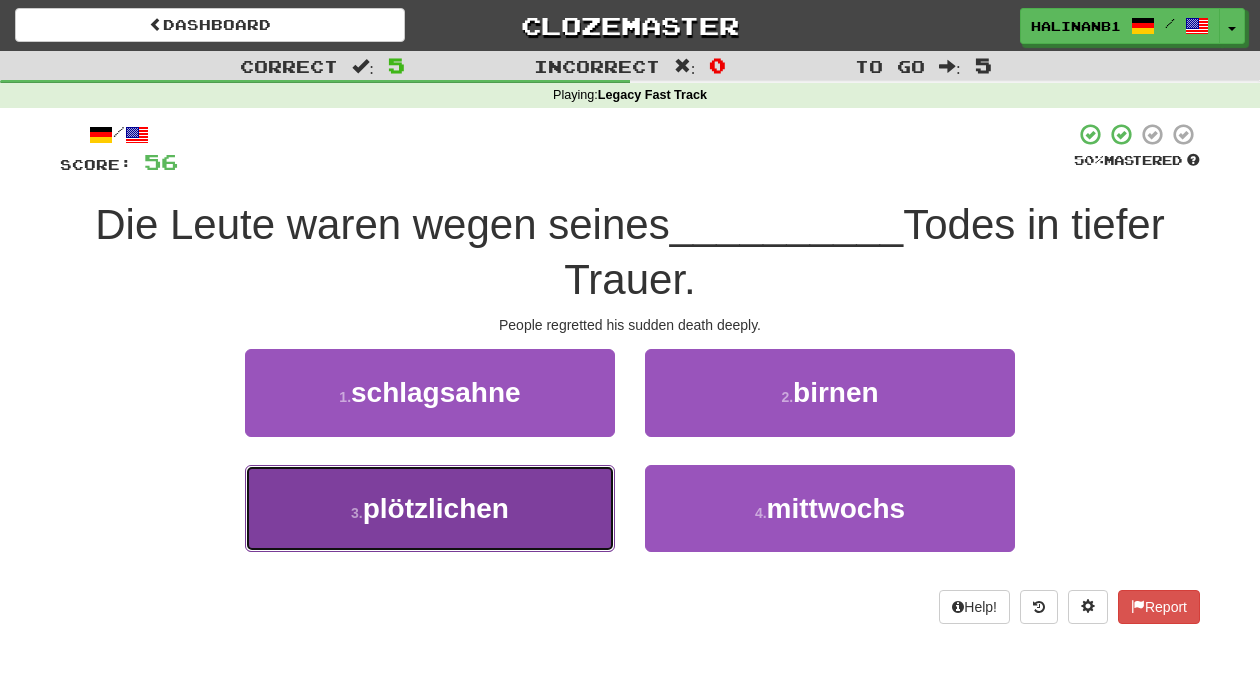 click on "3 .  plötzlichen" at bounding box center [430, 508] 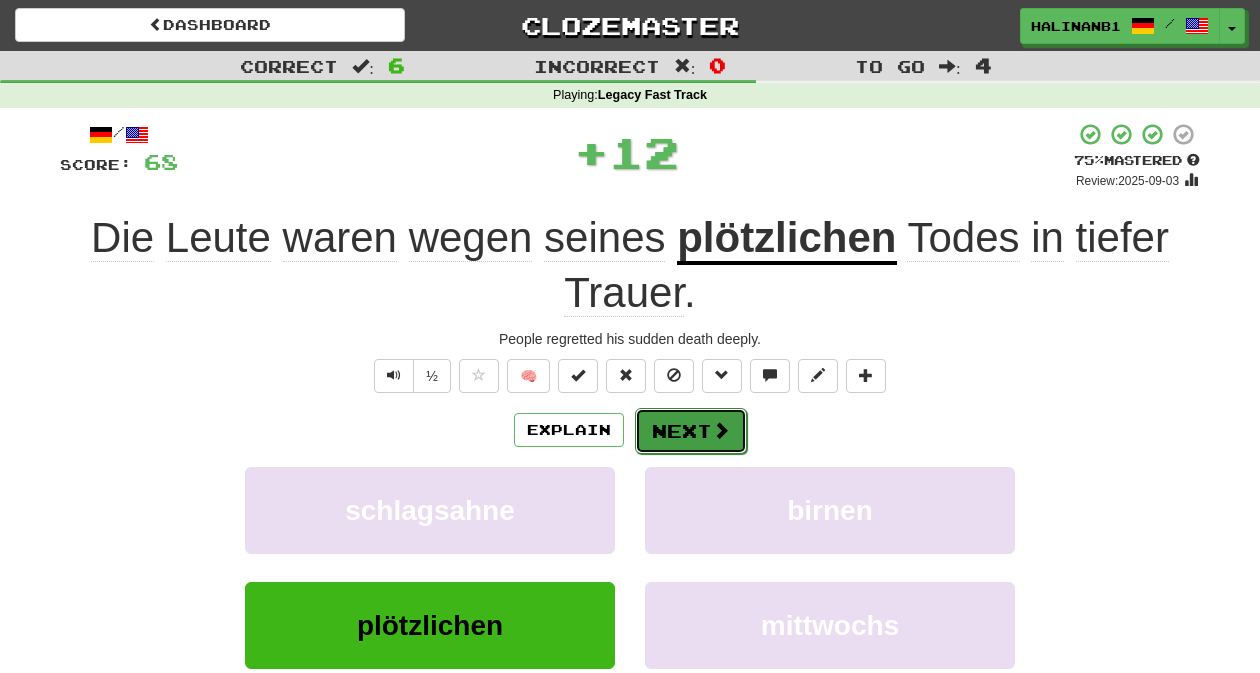 click on "Next" at bounding box center (691, 431) 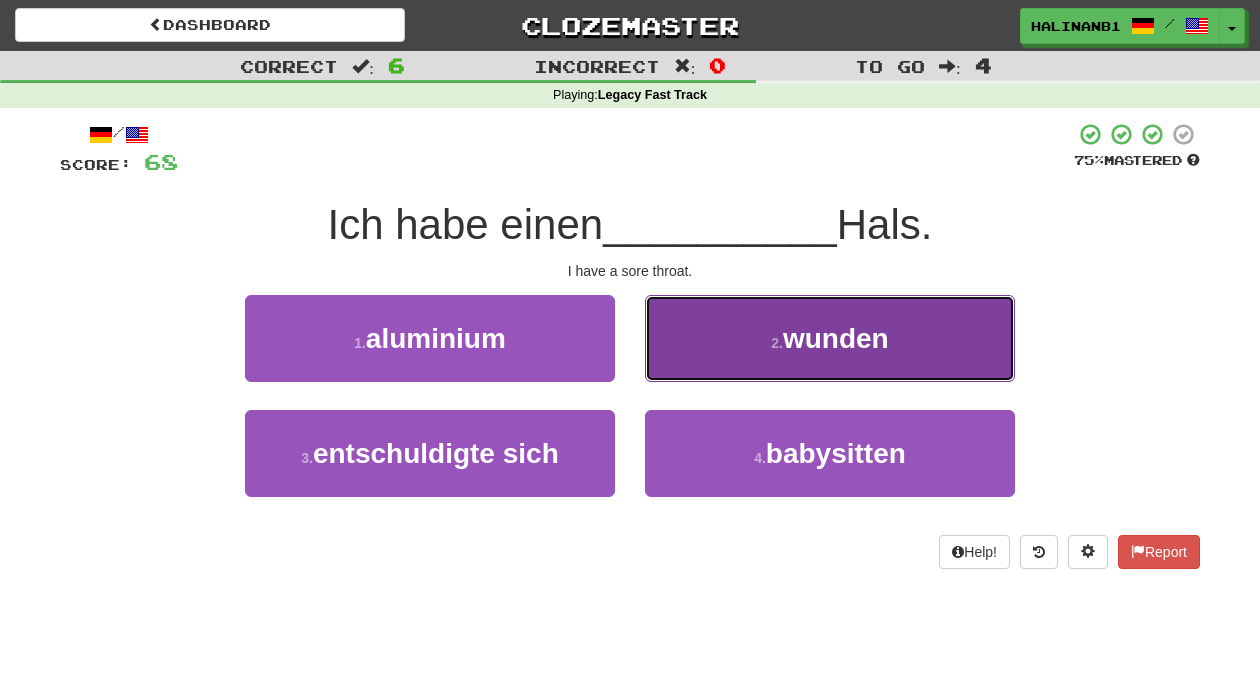 click on "2 .  wunden" at bounding box center (830, 338) 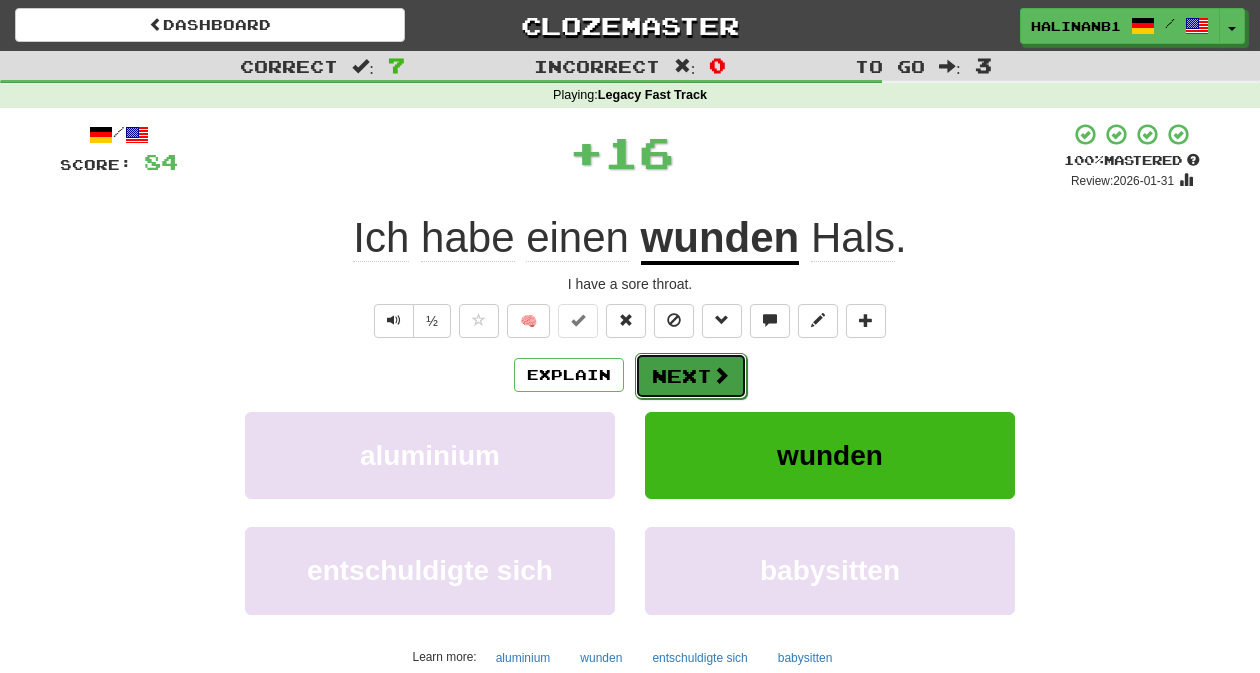 click at bounding box center (721, 375) 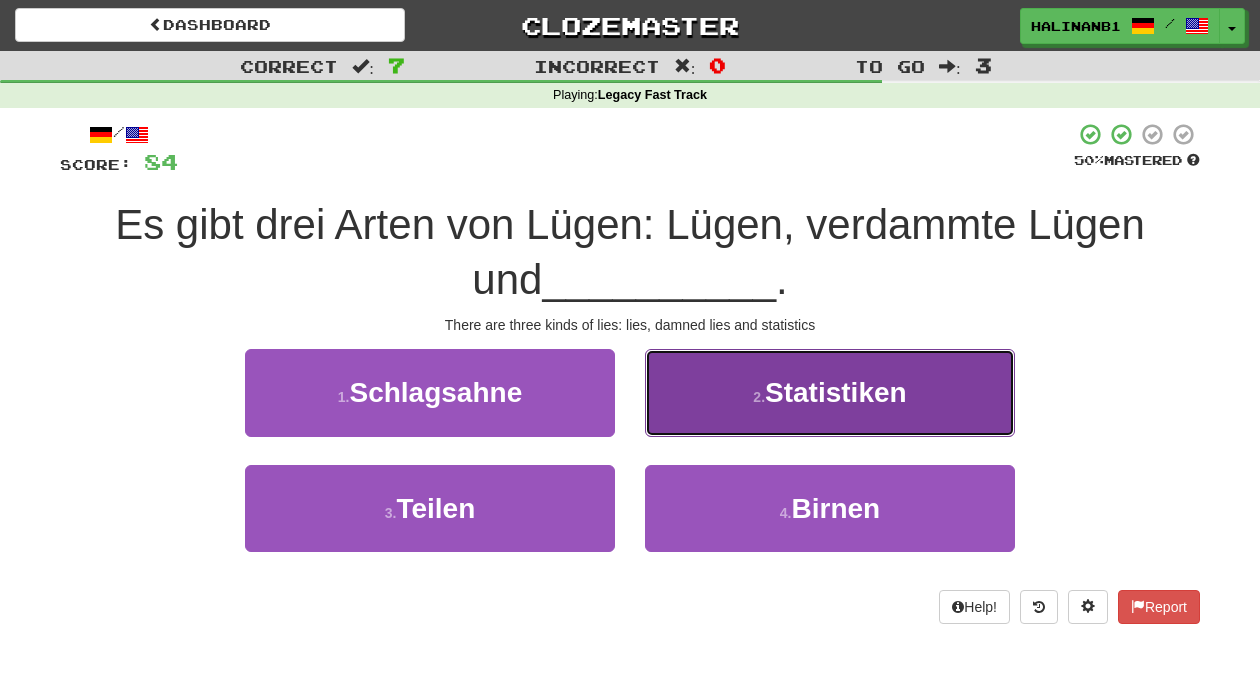 click on "2 .  Statistiken" at bounding box center (830, 392) 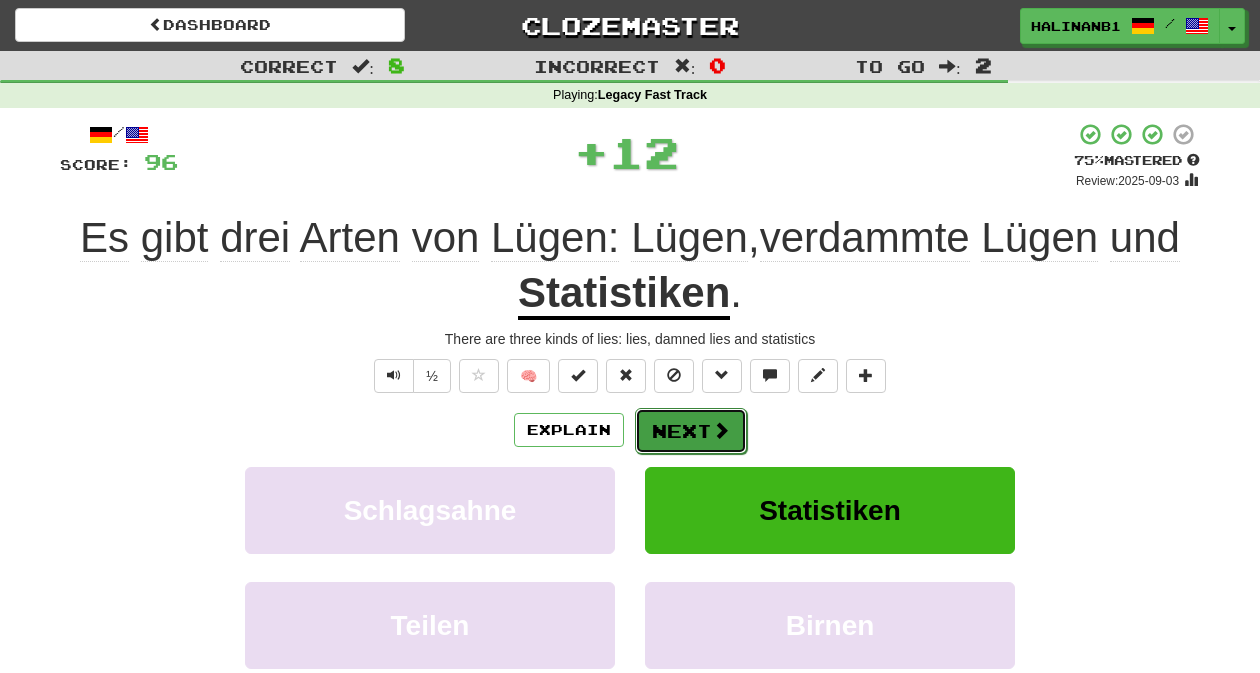 click on "Next" at bounding box center (691, 431) 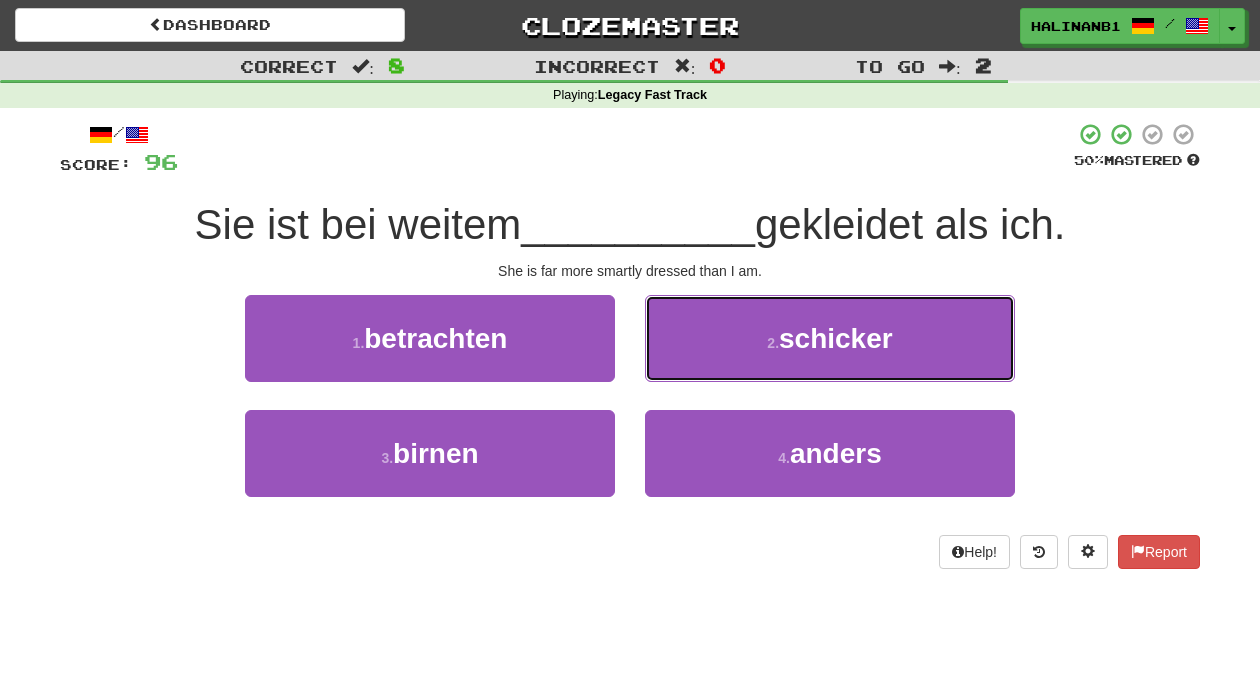 drag, startPoint x: 709, startPoint y: 317, endPoint x: 695, endPoint y: 348, distance: 34.0147 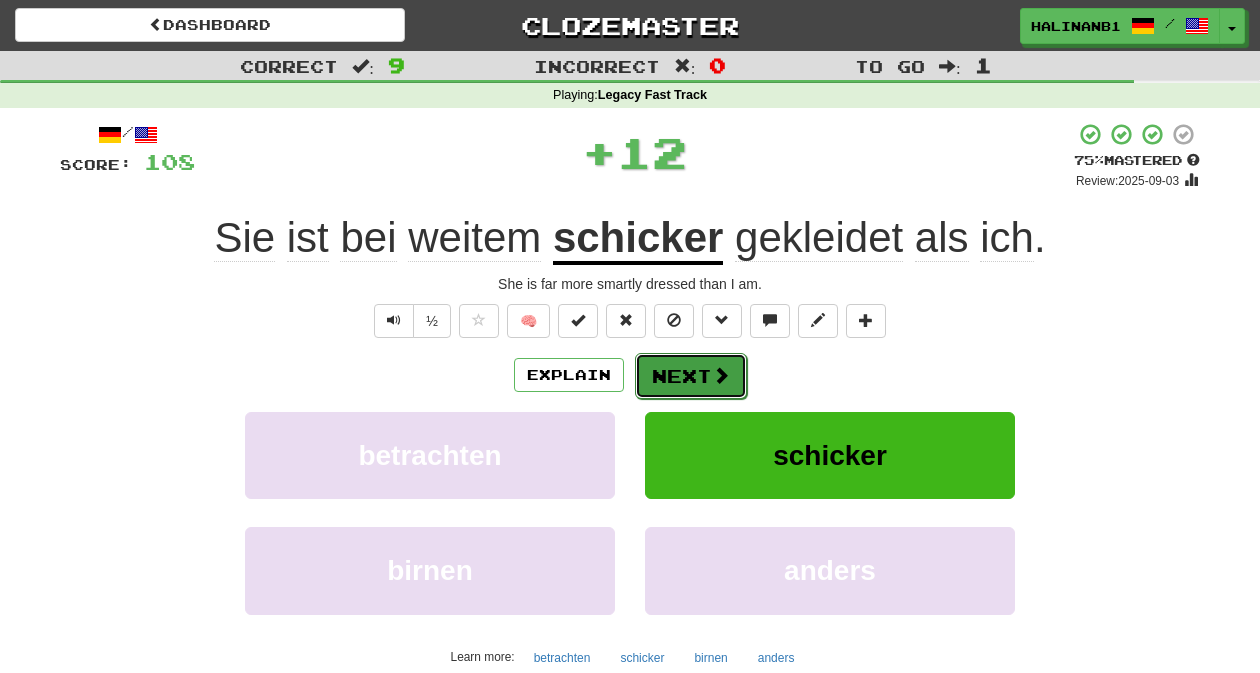 click on "Next" at bounding box center (691, 376) 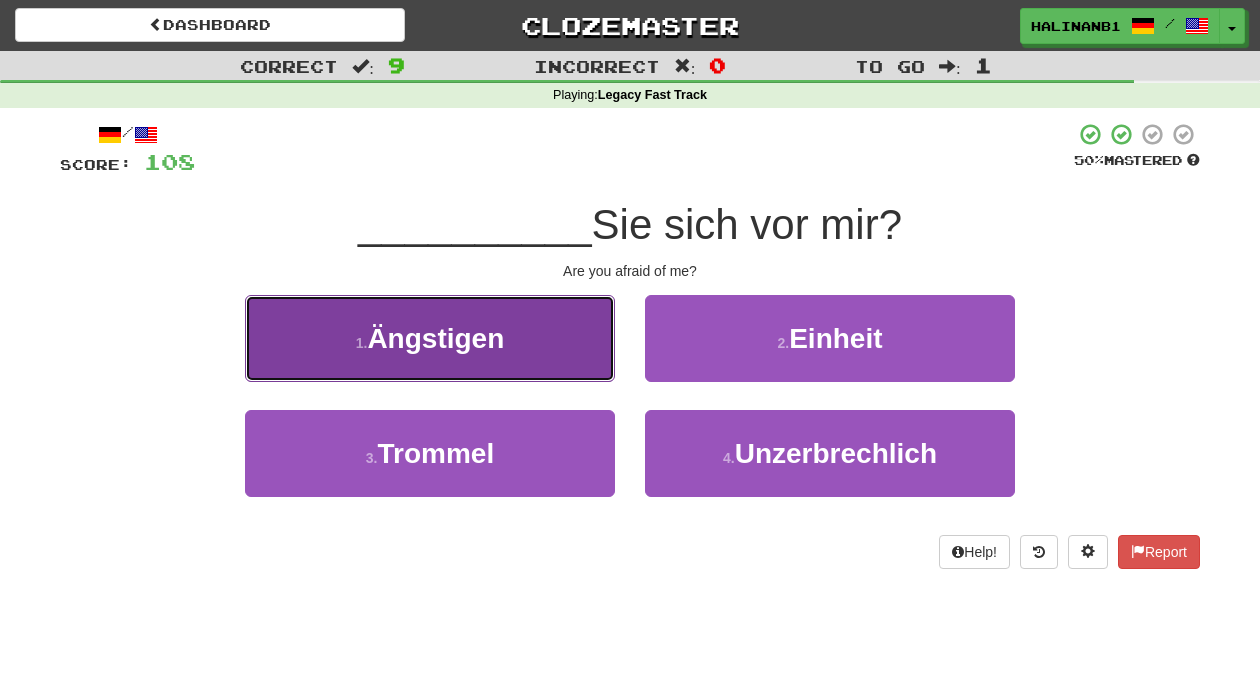 click on "1 .  Ängstigen" at bounding box center [430, 338] 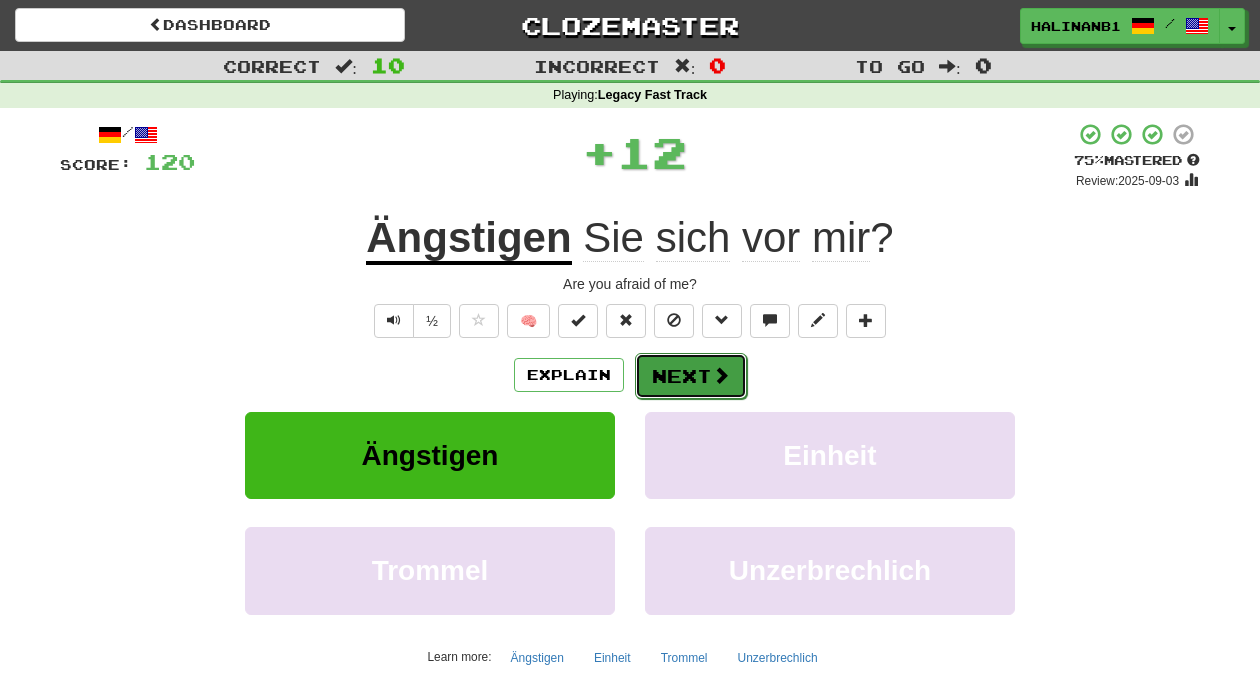 click on "Next" at bounding box center [691, 376] 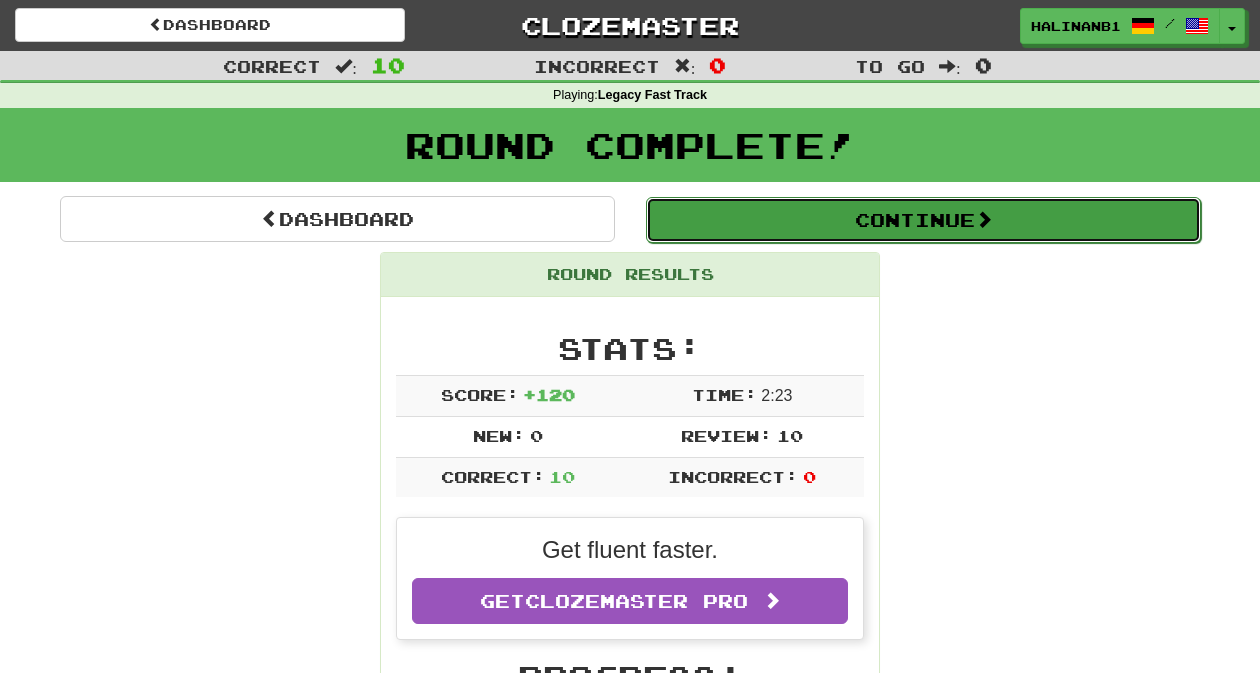 click on "Continue" at bounding box center [923, 220] 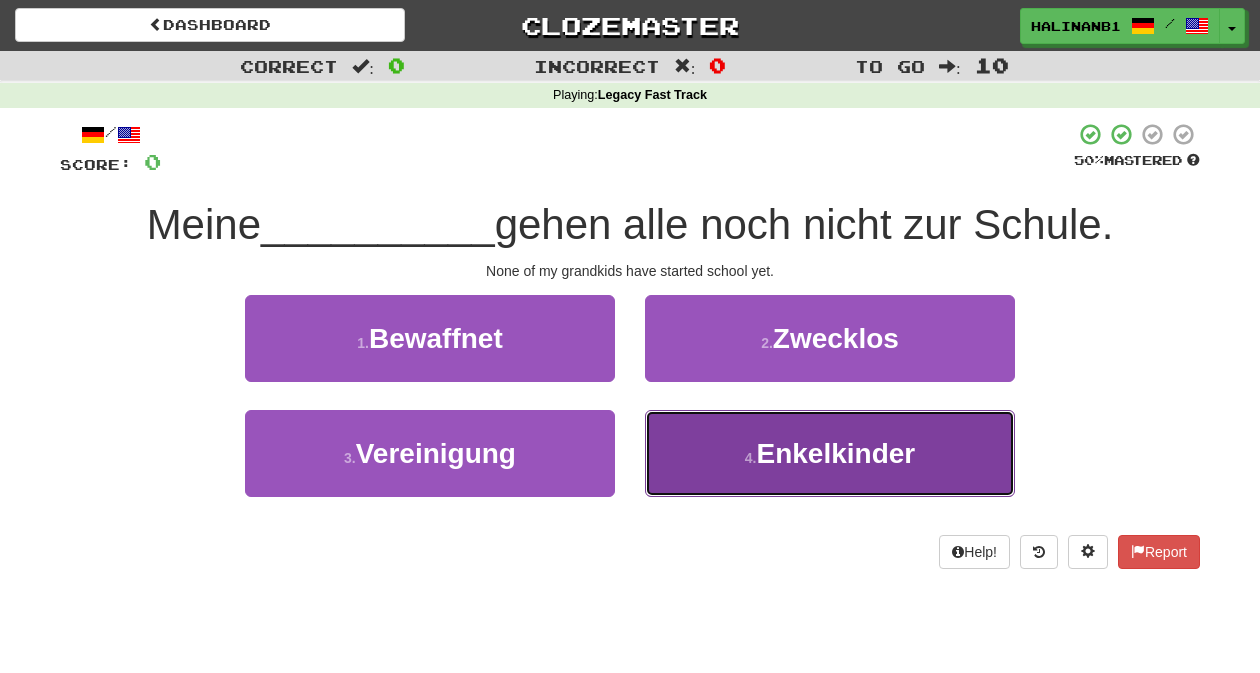 click on "4 .  Enkelkinder" at bounding box center (830, 453) 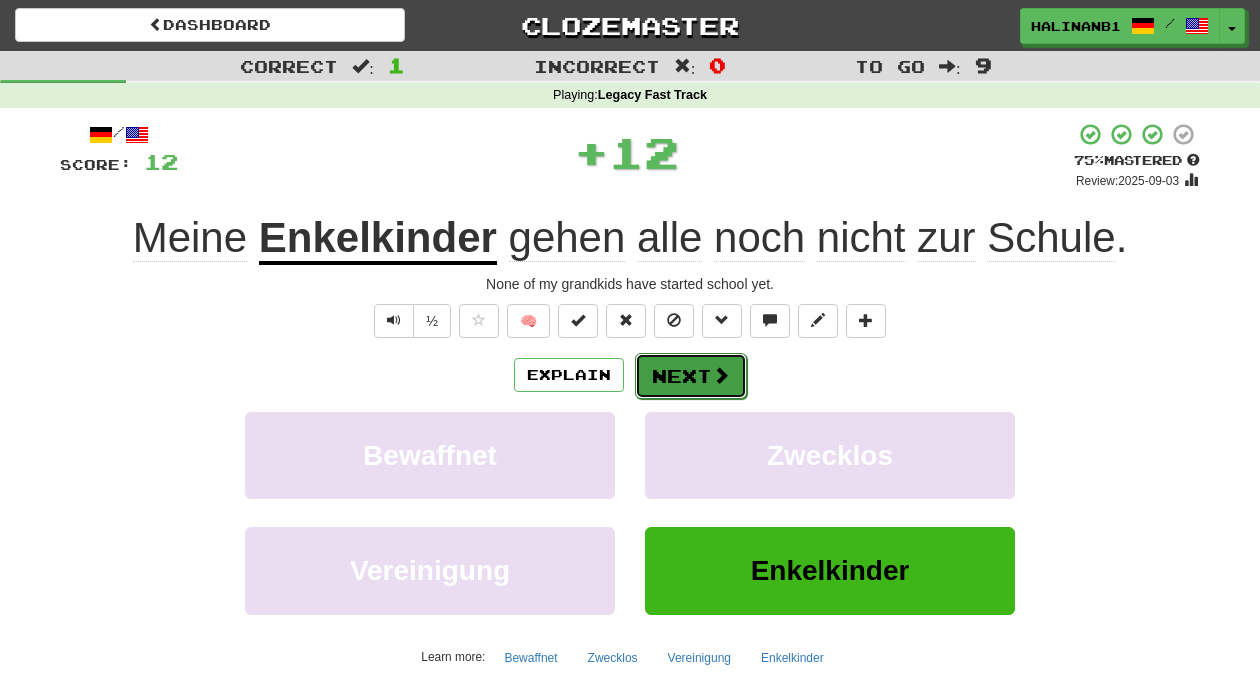 click on "Next" at bounding box center (691, 376) 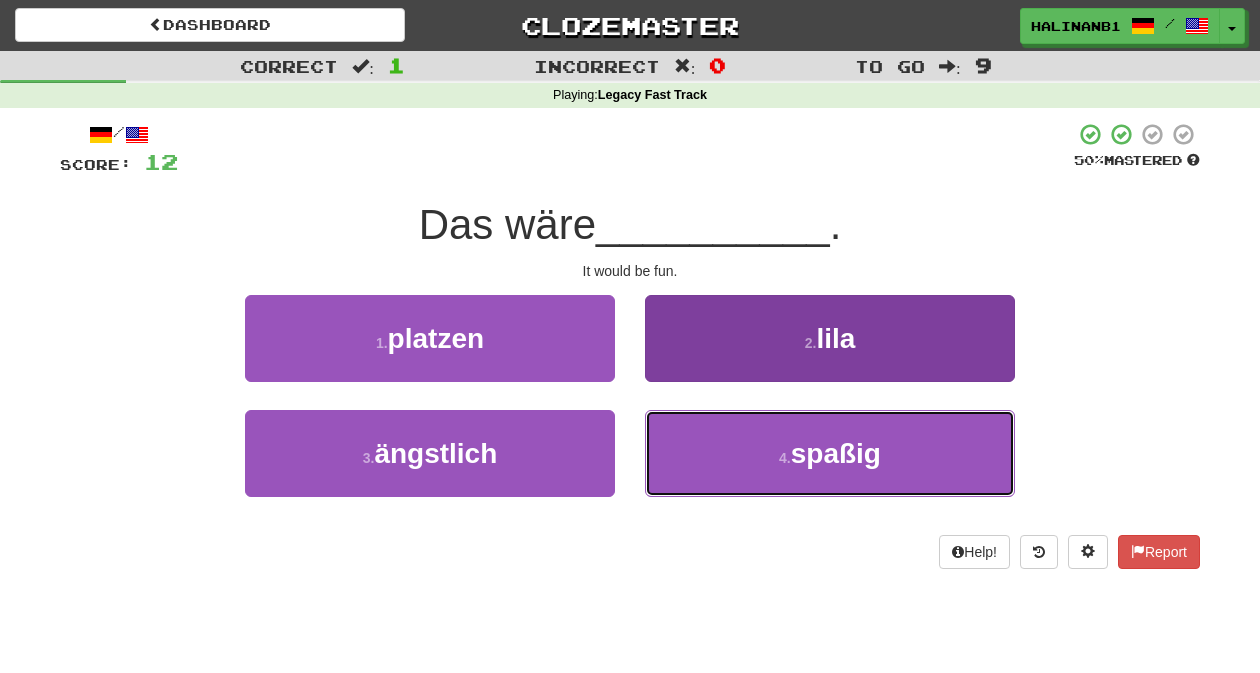 click on "4 .  spaßig" at bounding box center [830, 453] 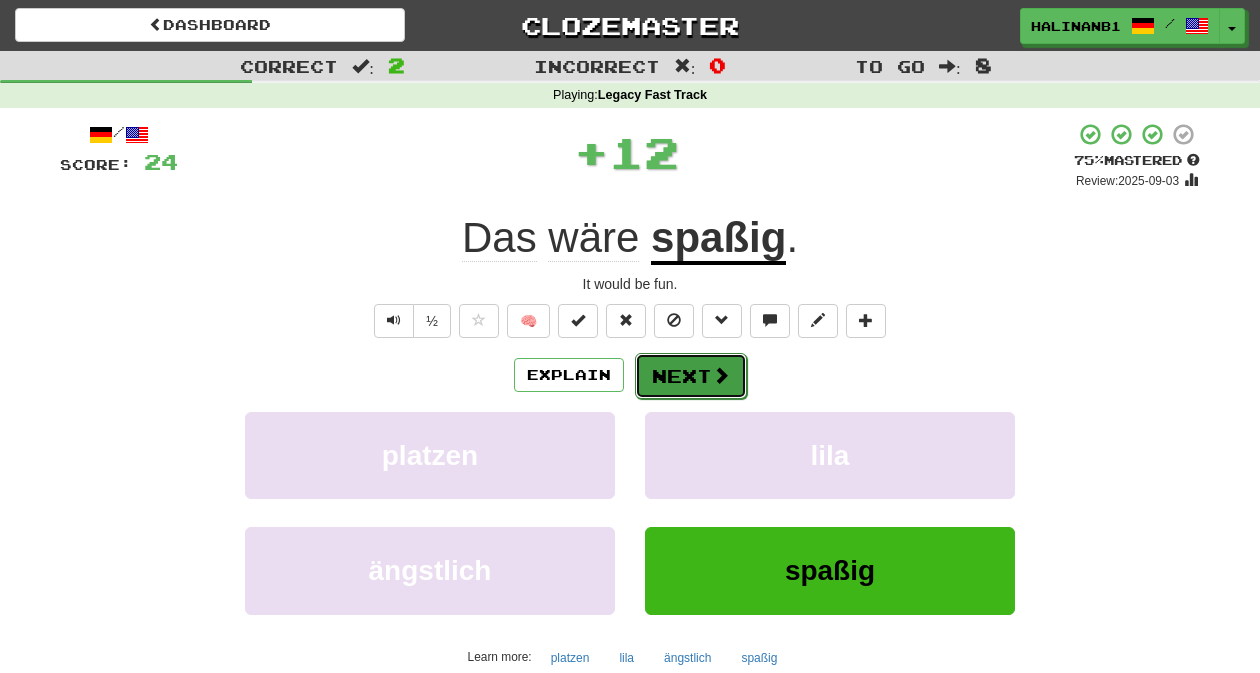 click on "Next" at bounding box center (691, 376) 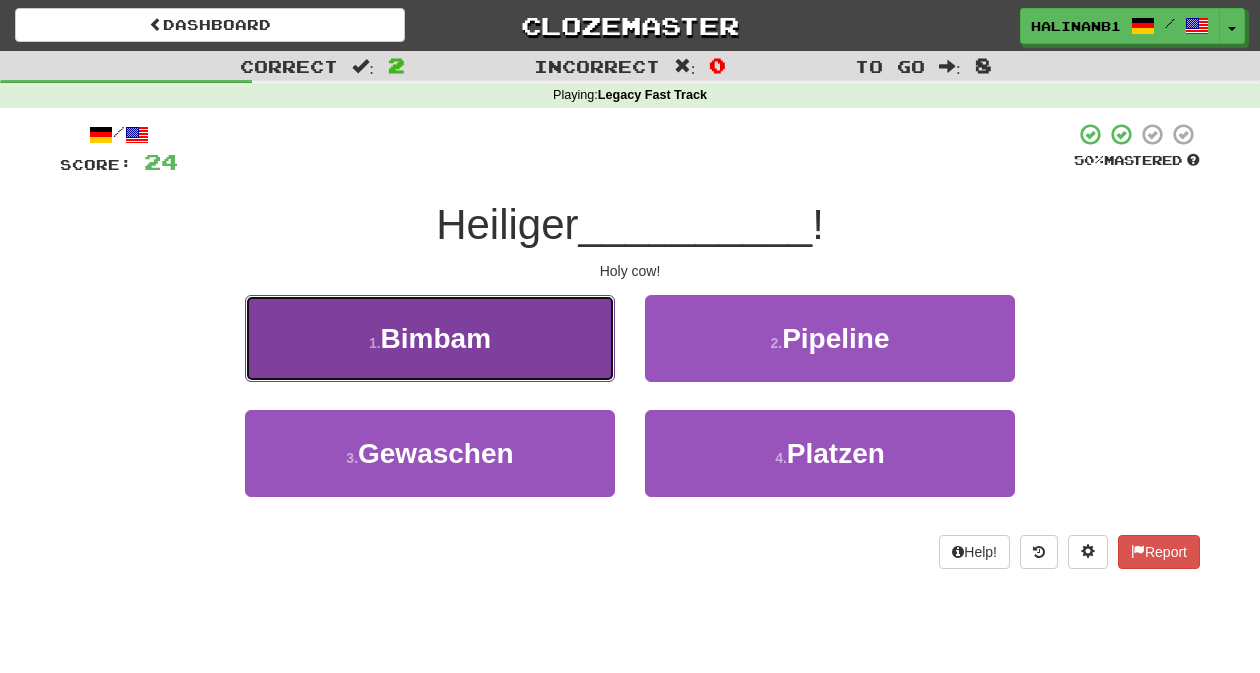 click on "1 .  Bimbam" at bounding box center (430, 338) 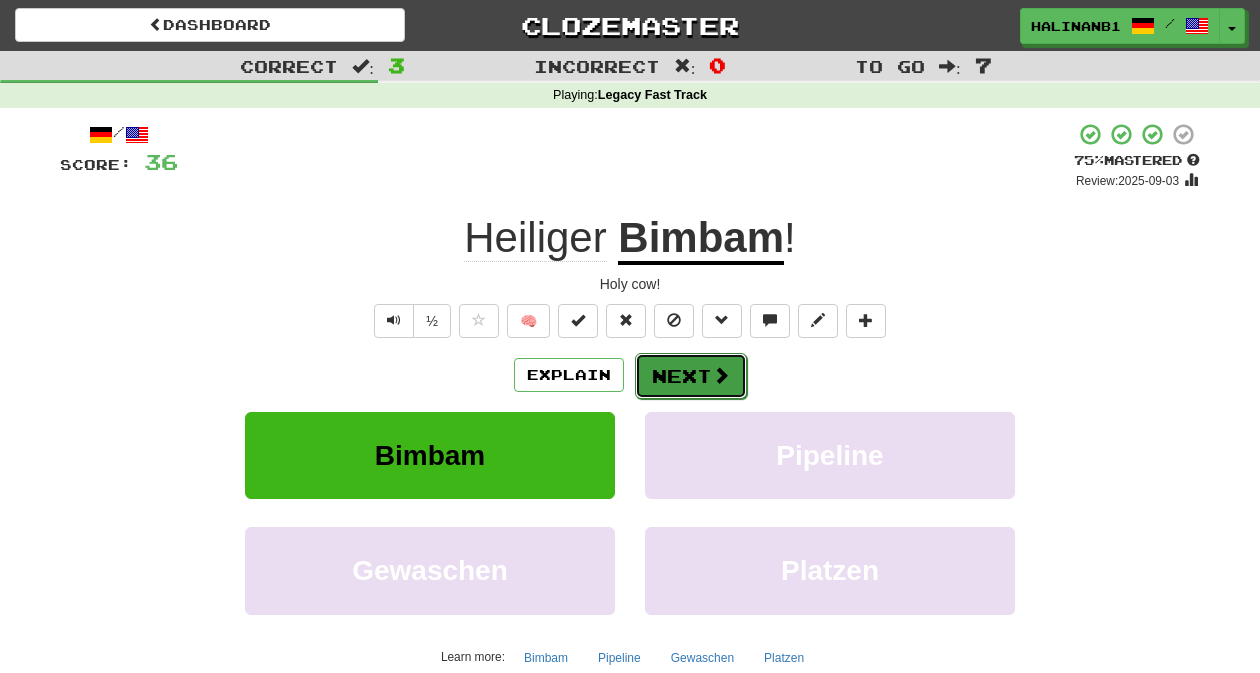 click on "Next" at bounding box center [691, 376] 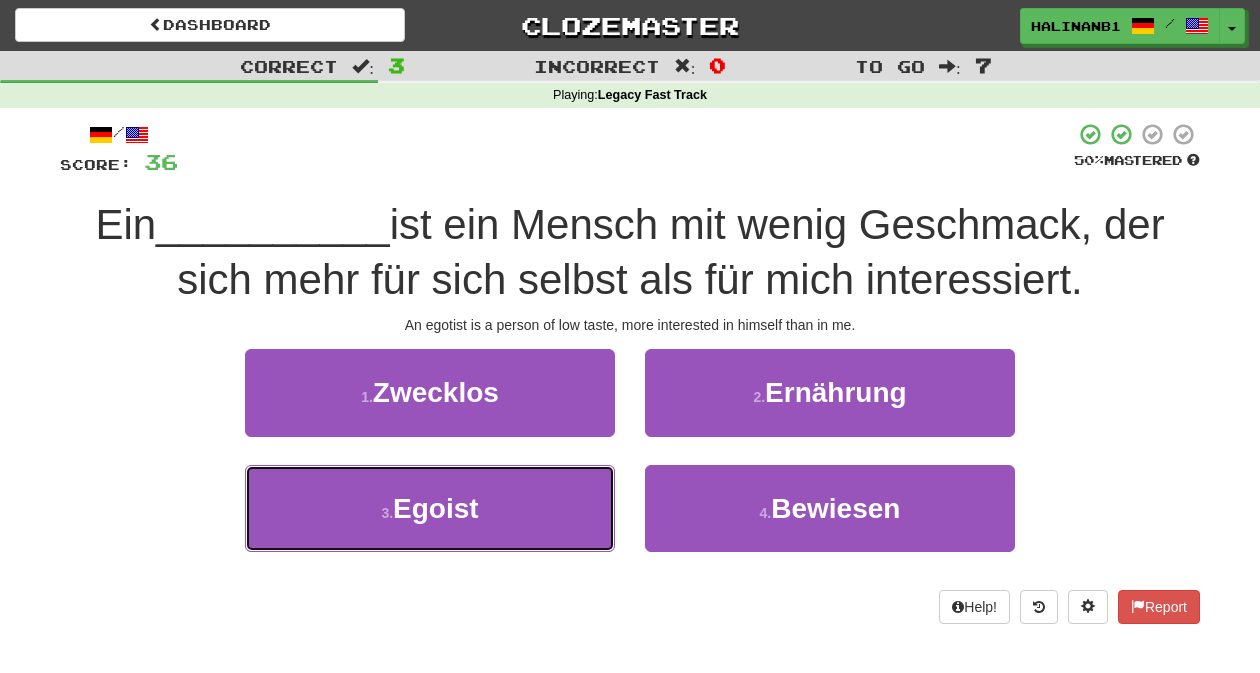 drag, startPoint x: 536, startPoint y: 511, endPoint x: 586, endPoint y: 463, distance: 69.31089 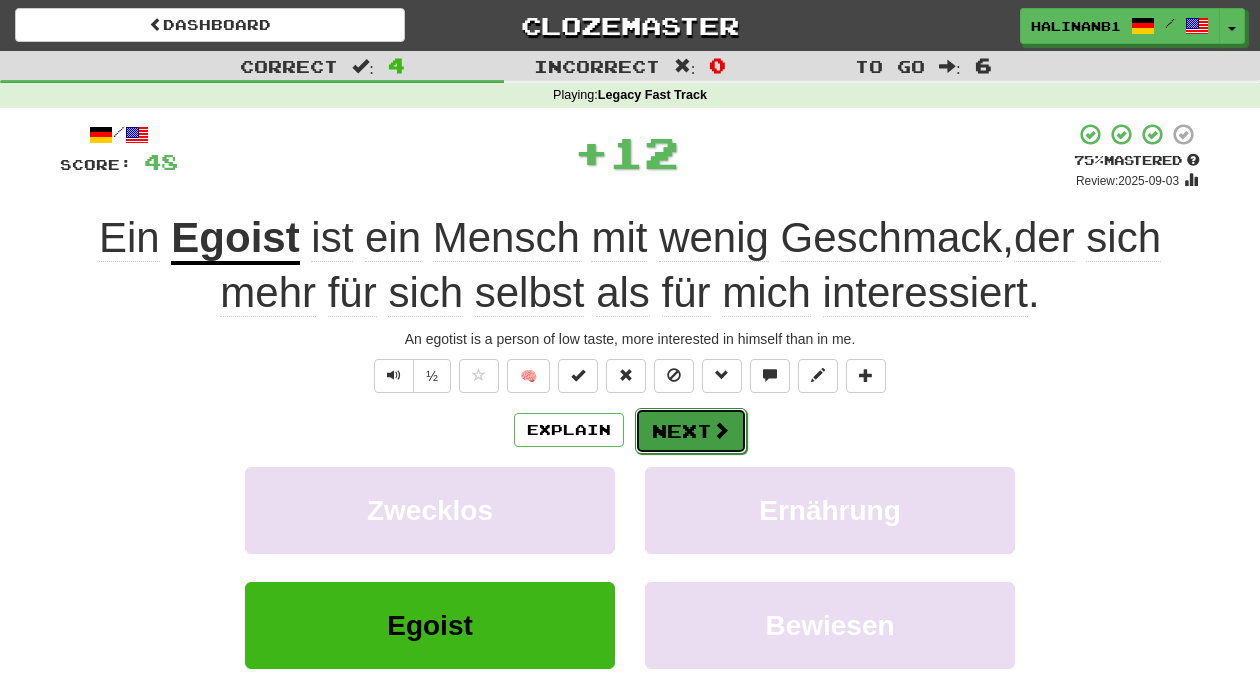 click on "Next" at bounding box center (691, 431) 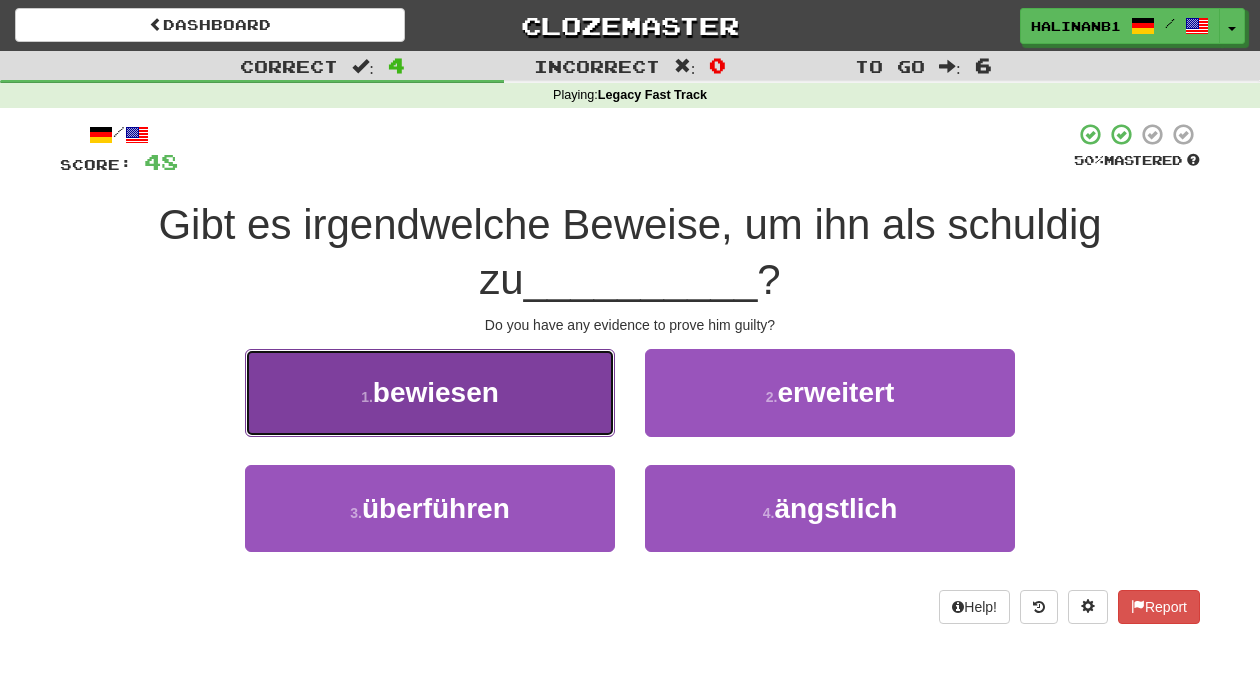 click on "1 .  bewiesen" at bounding box center [430, 392] 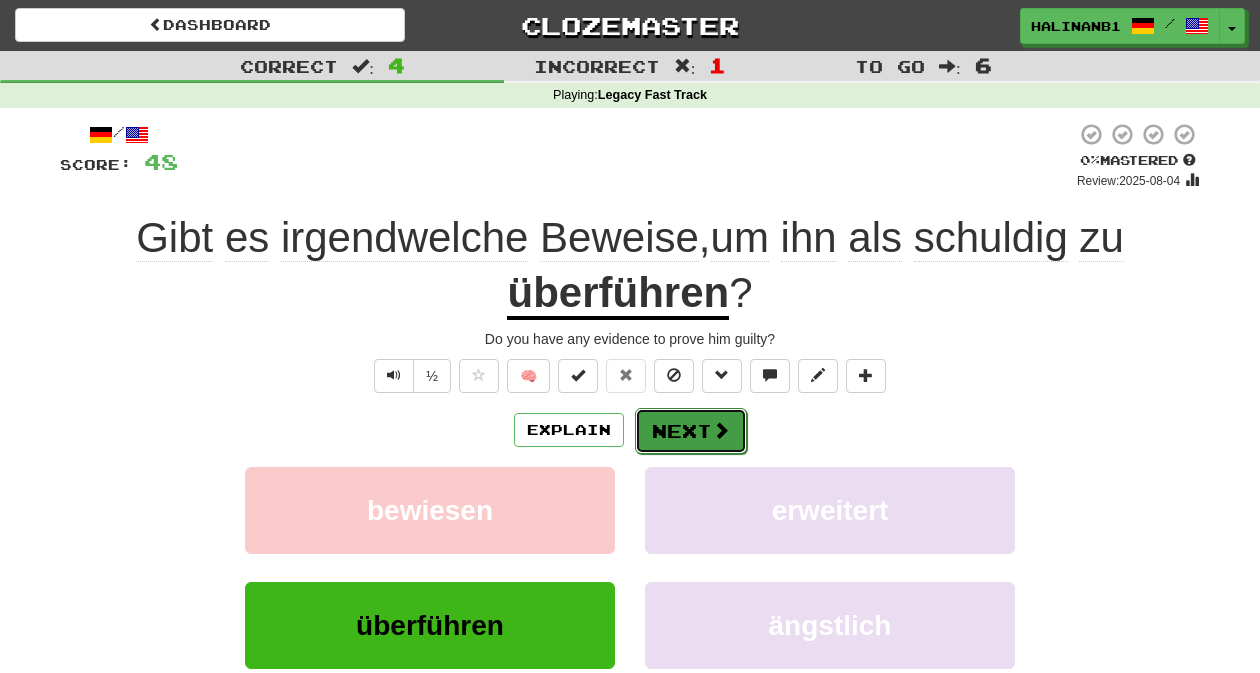 click on "Next" at bounding box center [691, 431] 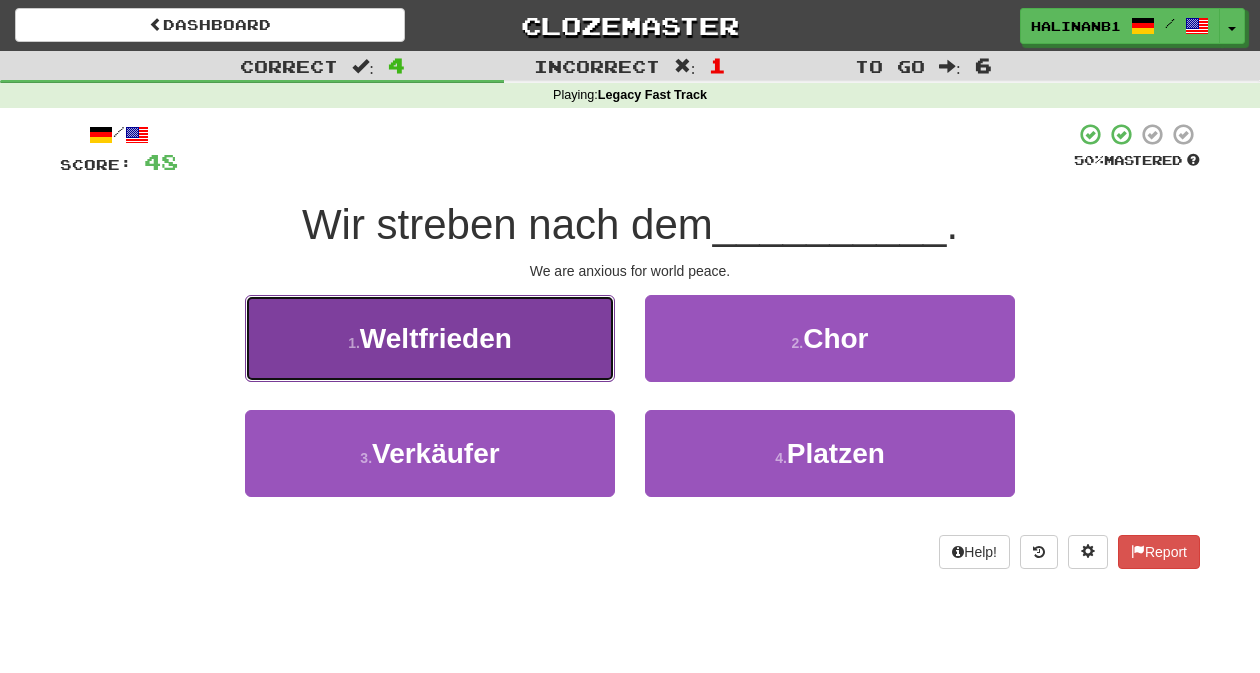 click on "1 .  Weltfrieden" at bounding box center (430, 338) 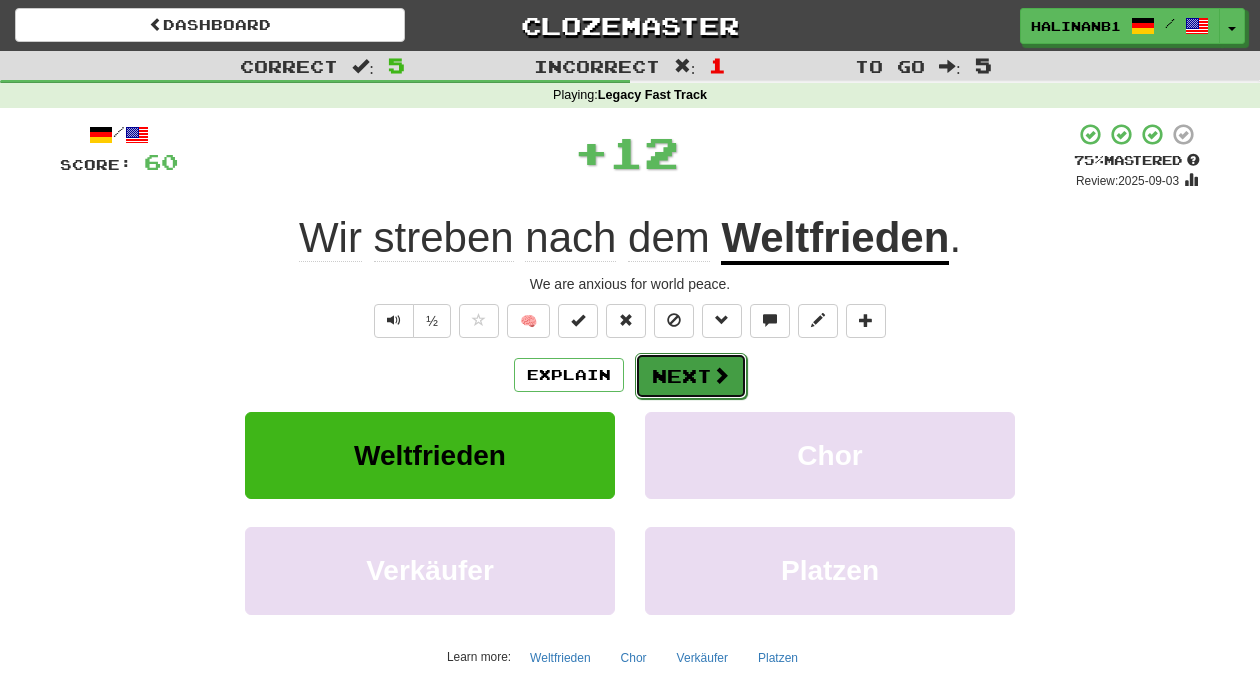 click on "Next" at bounding box center [691, 376] 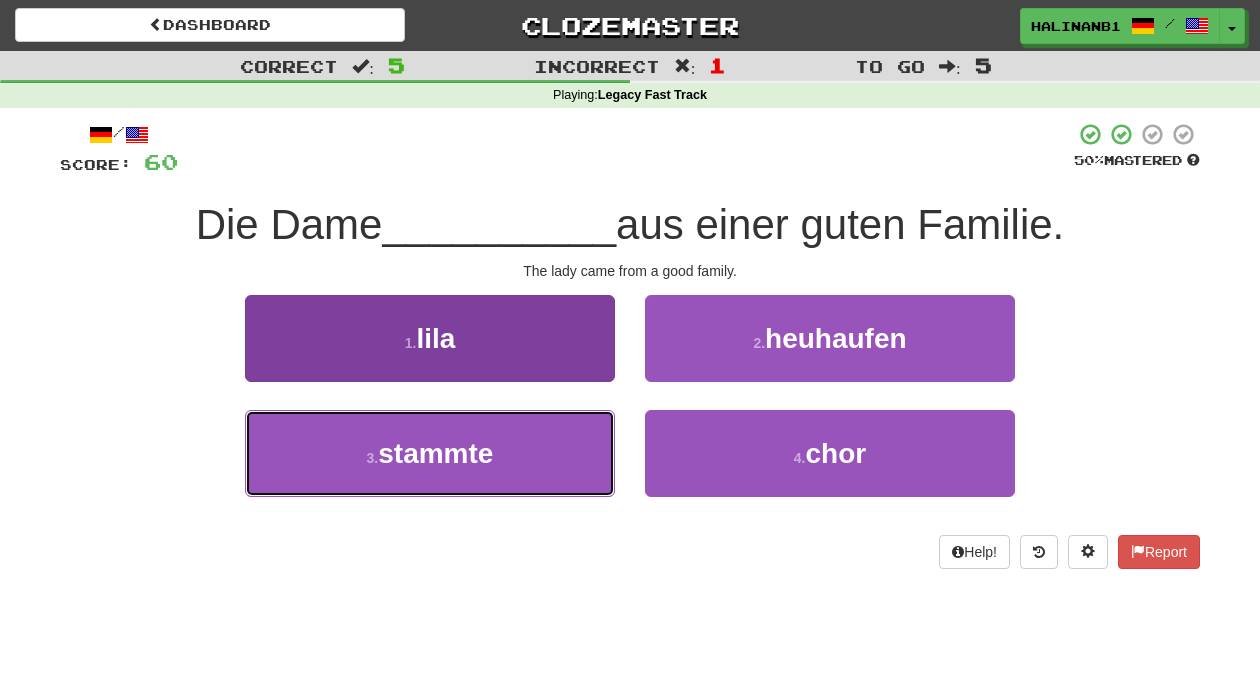 click on "3 .  stammte" at bounding box center [430, 453] 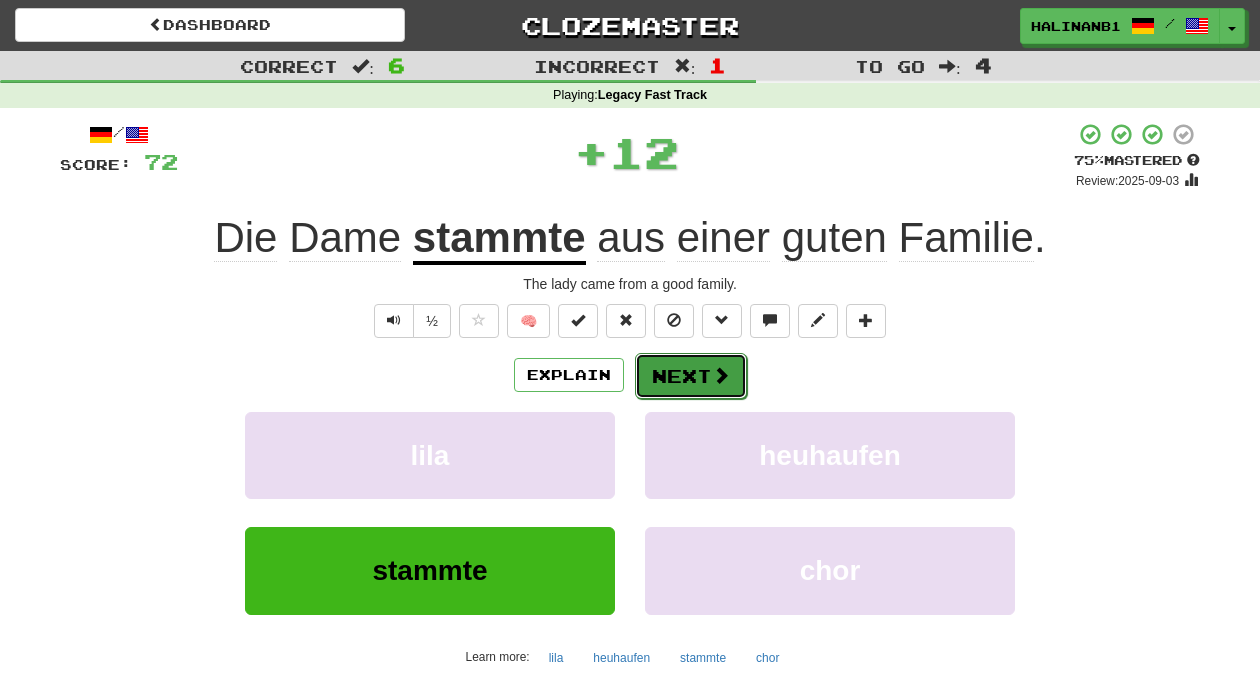 click at bounding box center (721, 375) 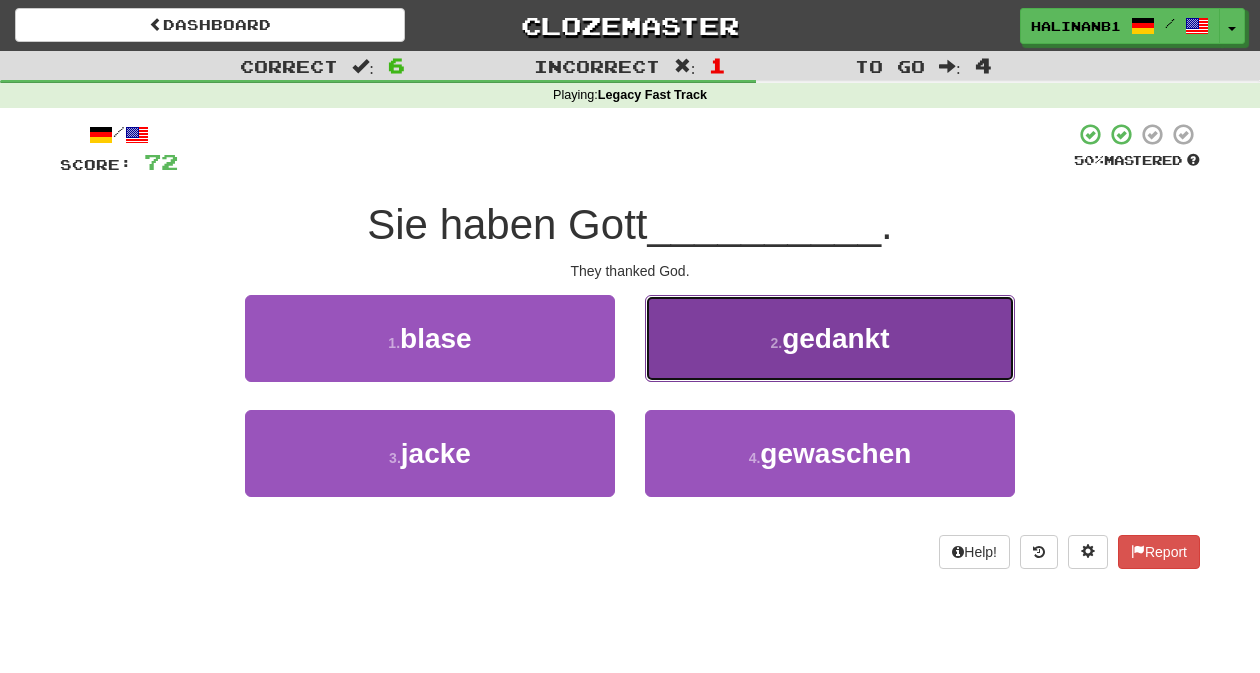 click on "2 .  gedankt" at bounding box center (830, 338) 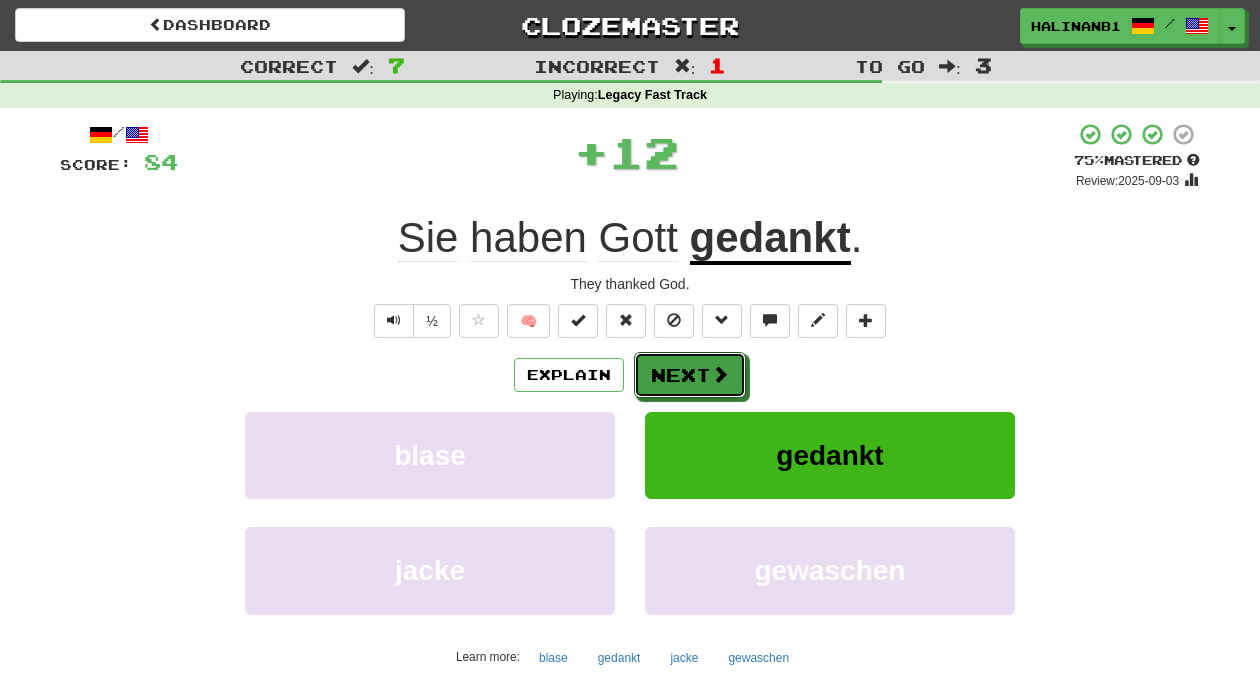 click at bounding box center (720, 374) 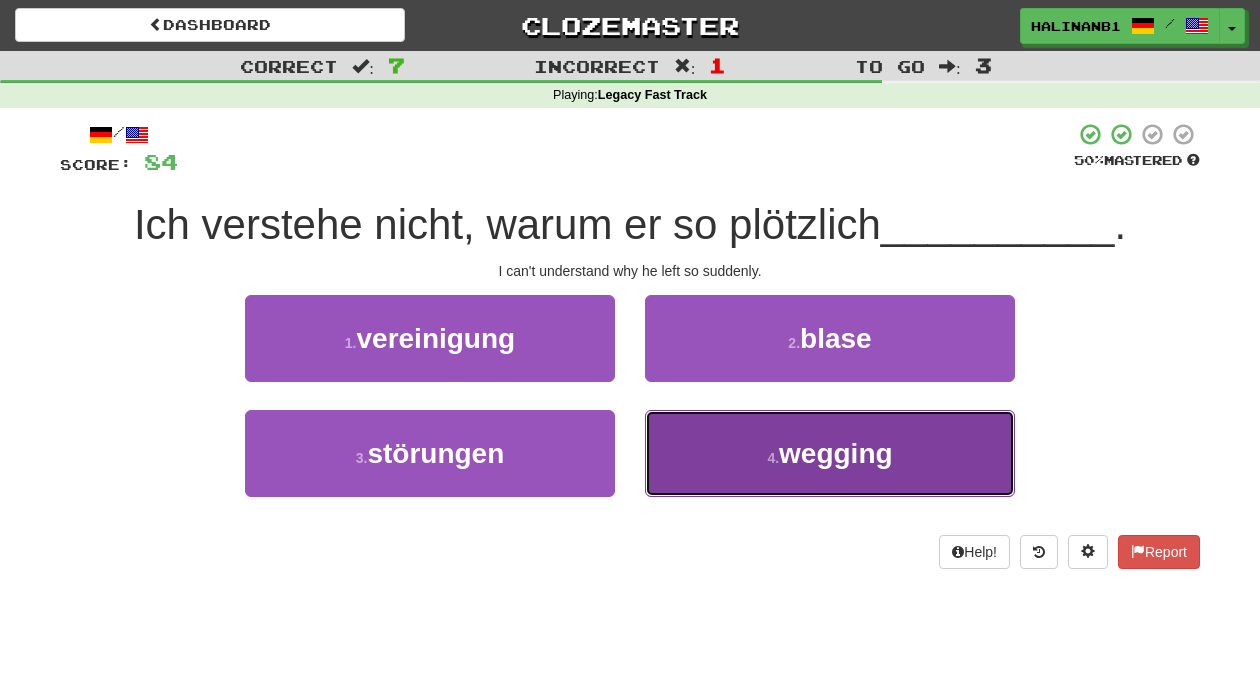 click on "4 .  wegging" at bounding box center (830, 453) 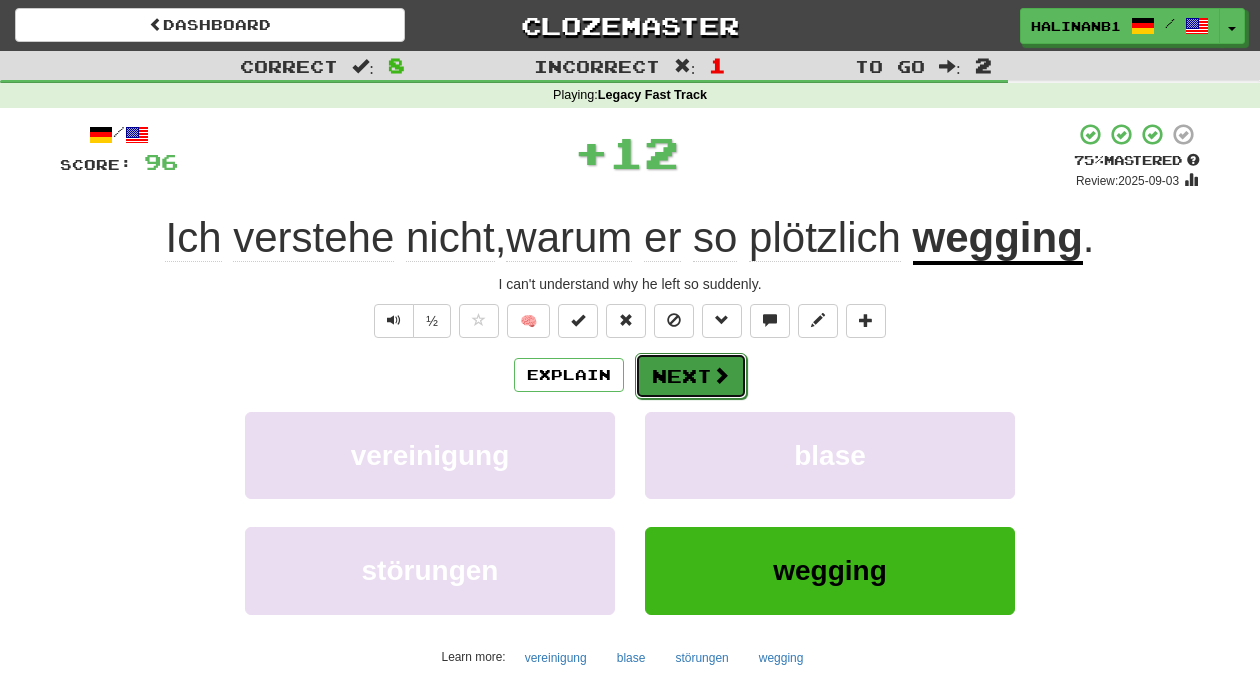 click on "Next" at bounding box center (691, 376) 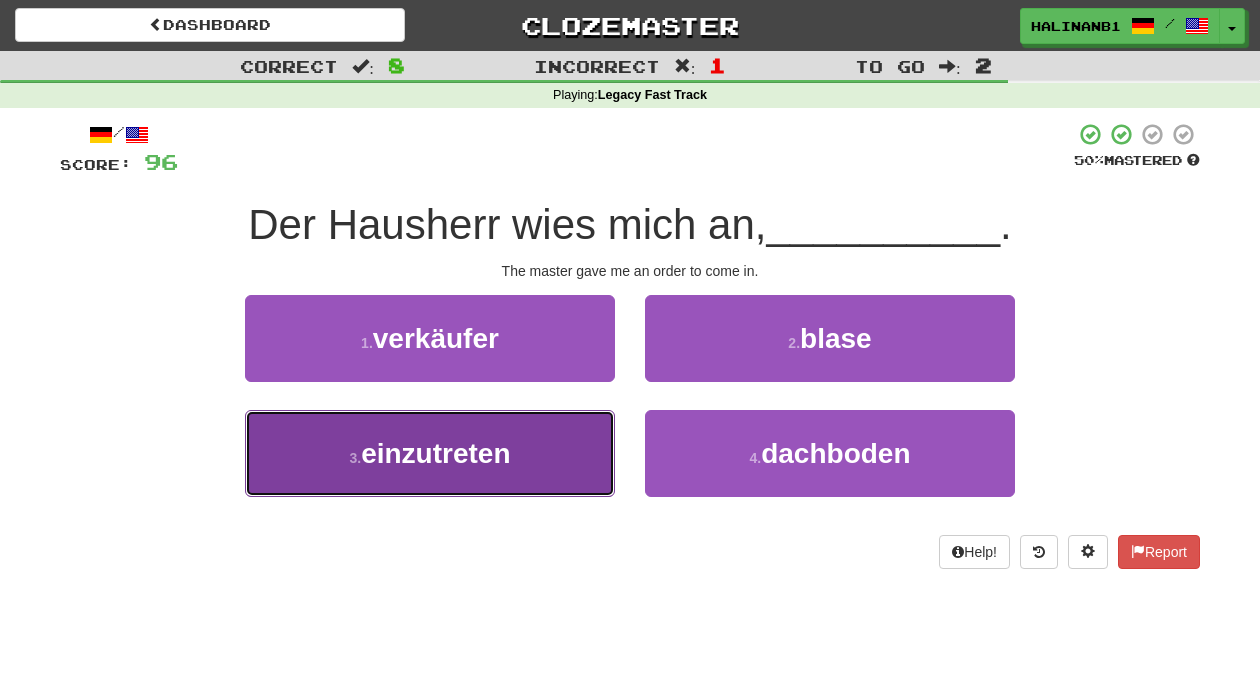 click on "einzutreten" at bounding box center [435, 453] 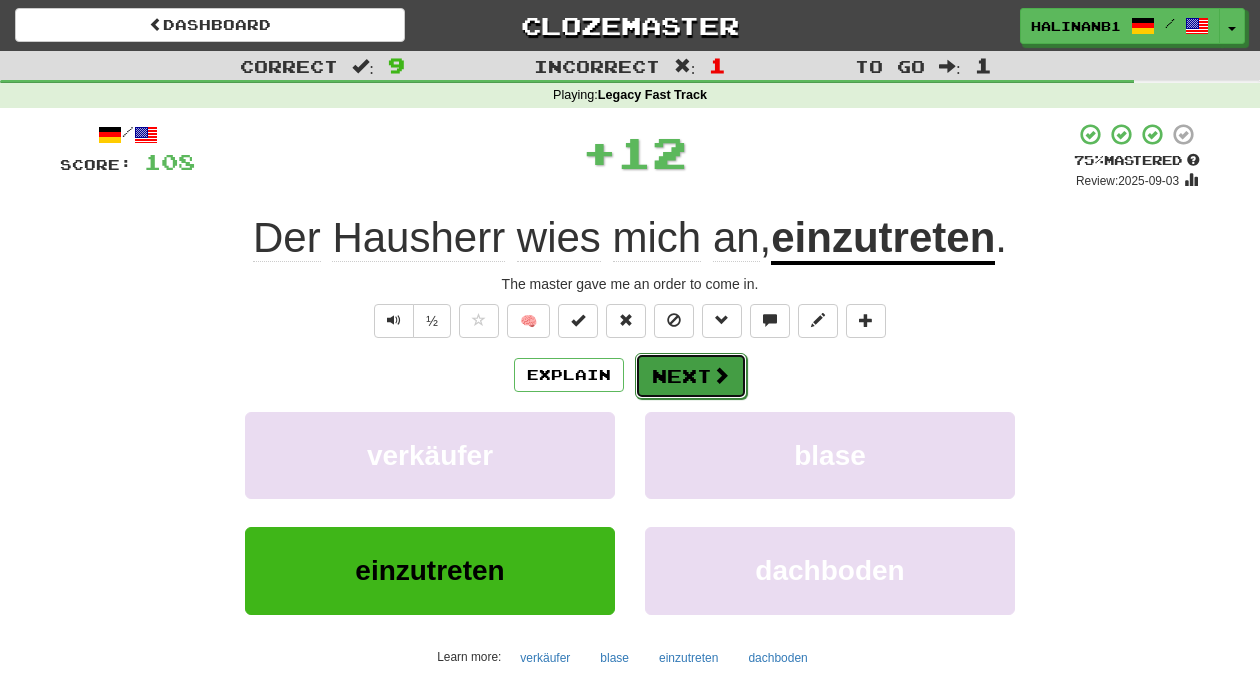 click on "Next" at bounding box center [691, 376] 